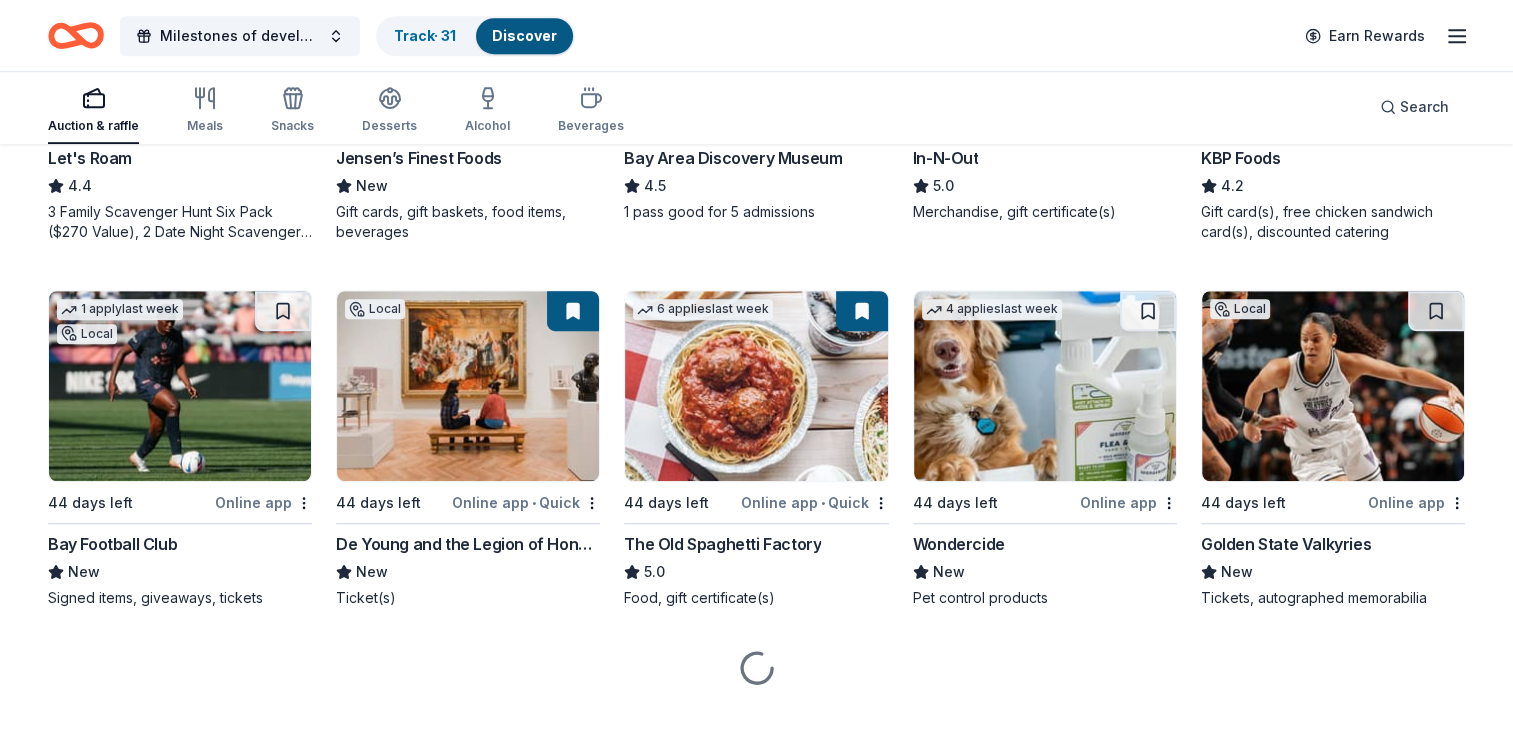 scroll, scrollTop: 1264, scrollLeft: 0, axis: vertical 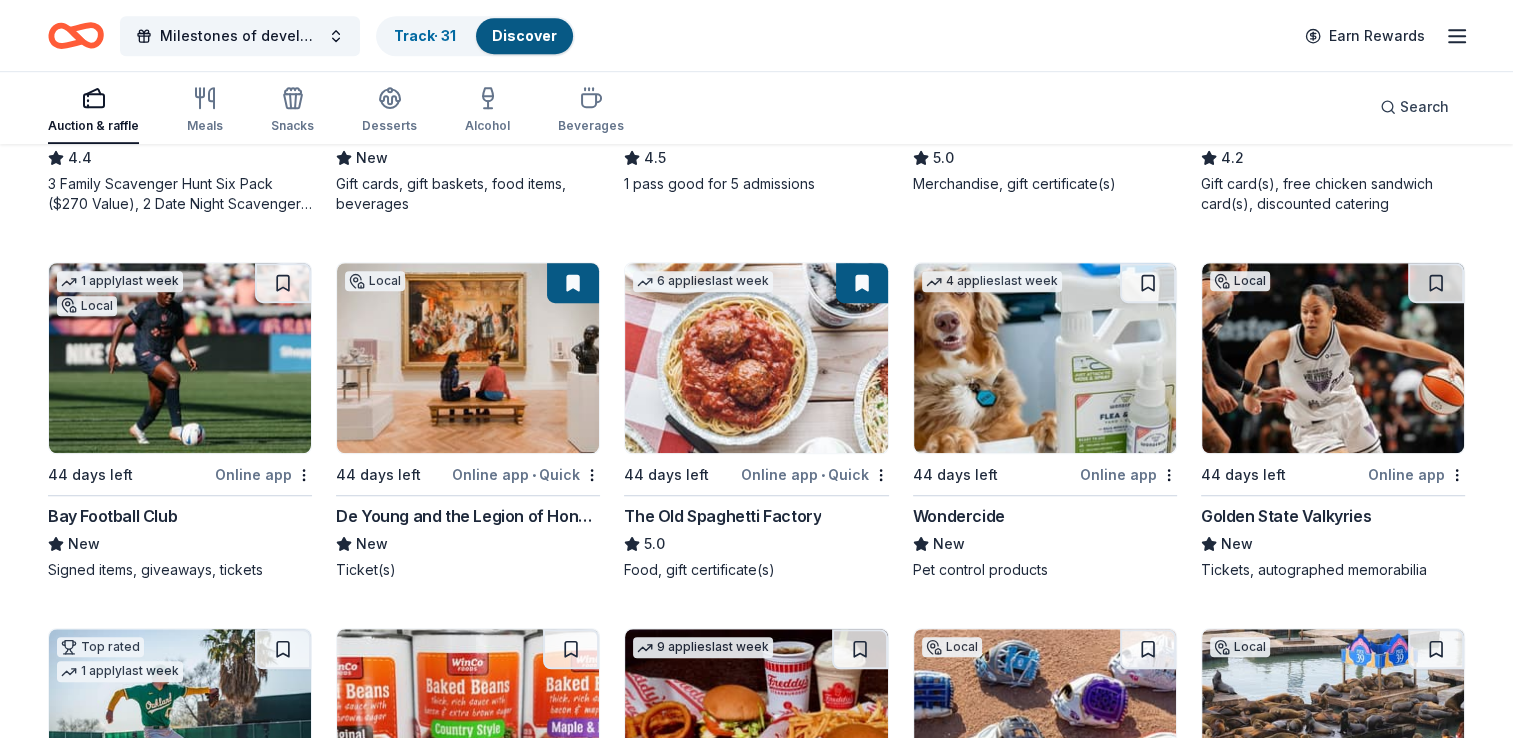click at bounding box center (180, 358) 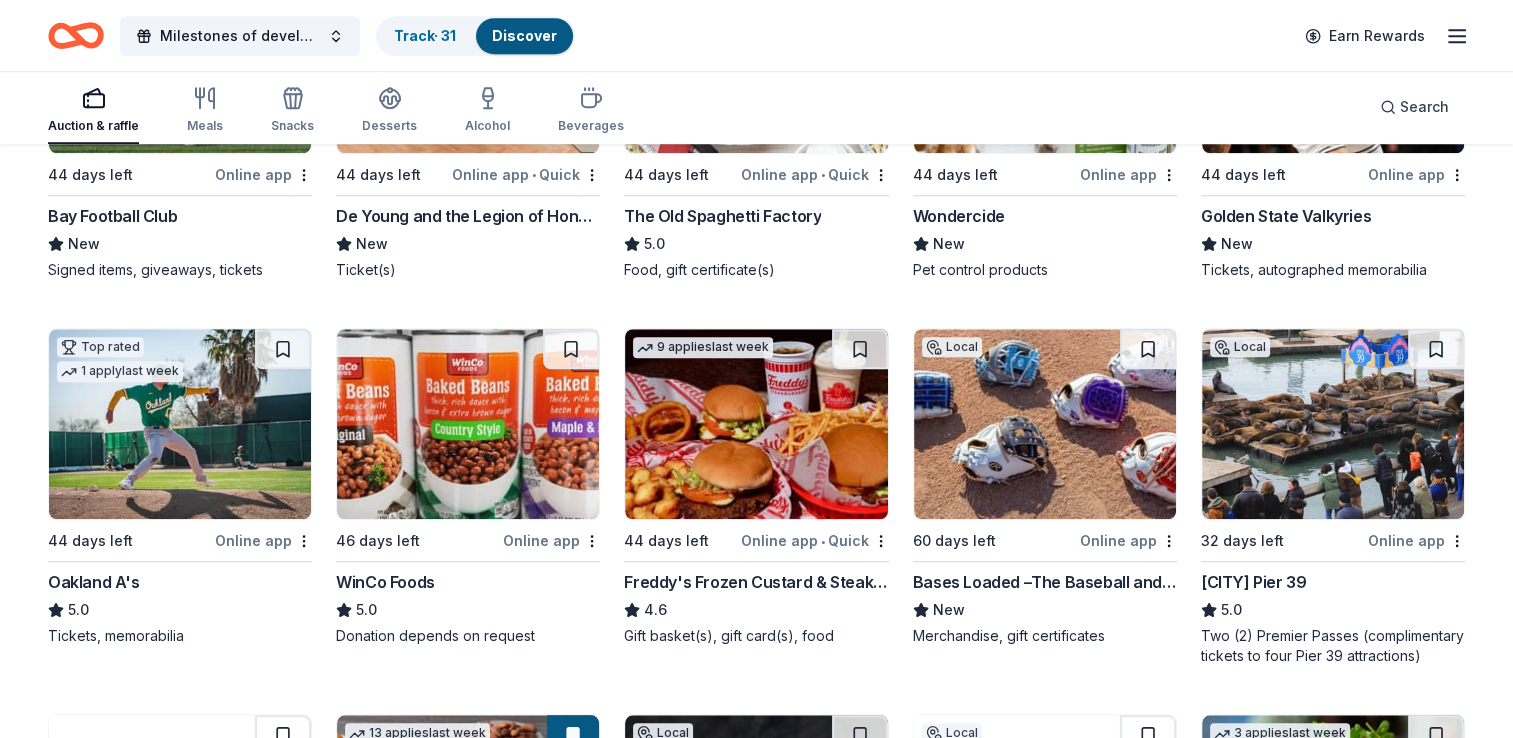 scroll, scrollTop: 1664, scrollLeft: 0, axis: vertical 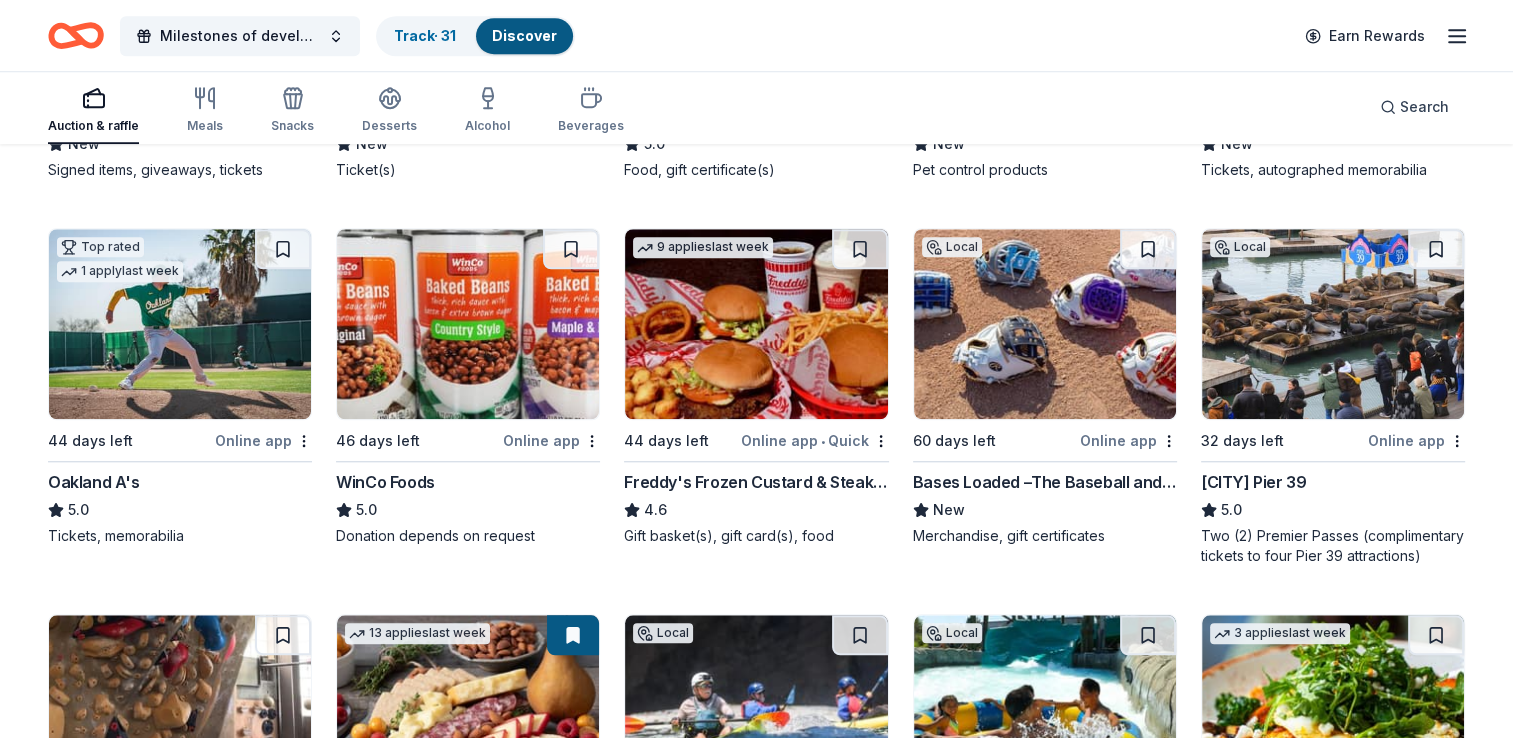click at bounding box center [1333, 324] 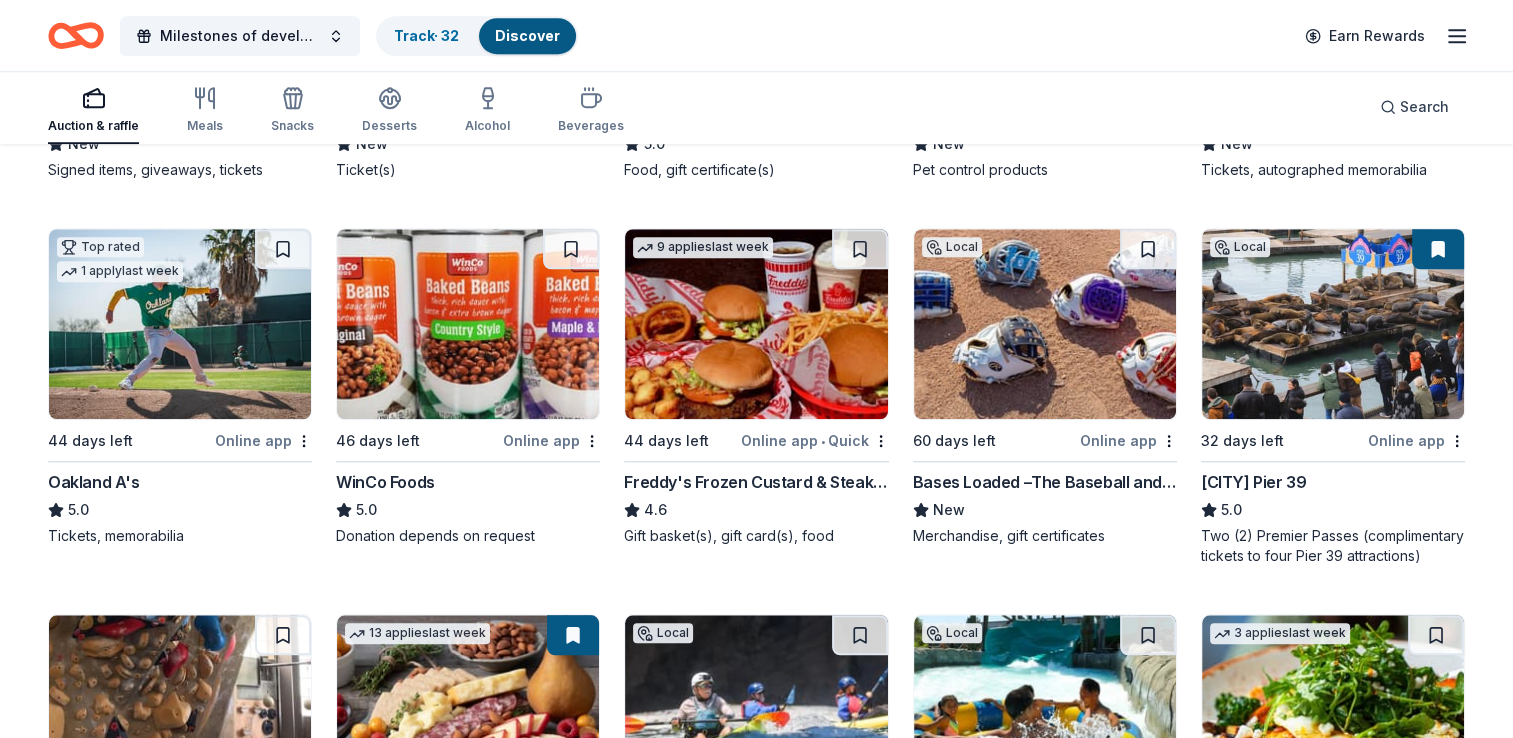 scroll, scrollTop: 1964, scrollLeft: 0, axis: vertical 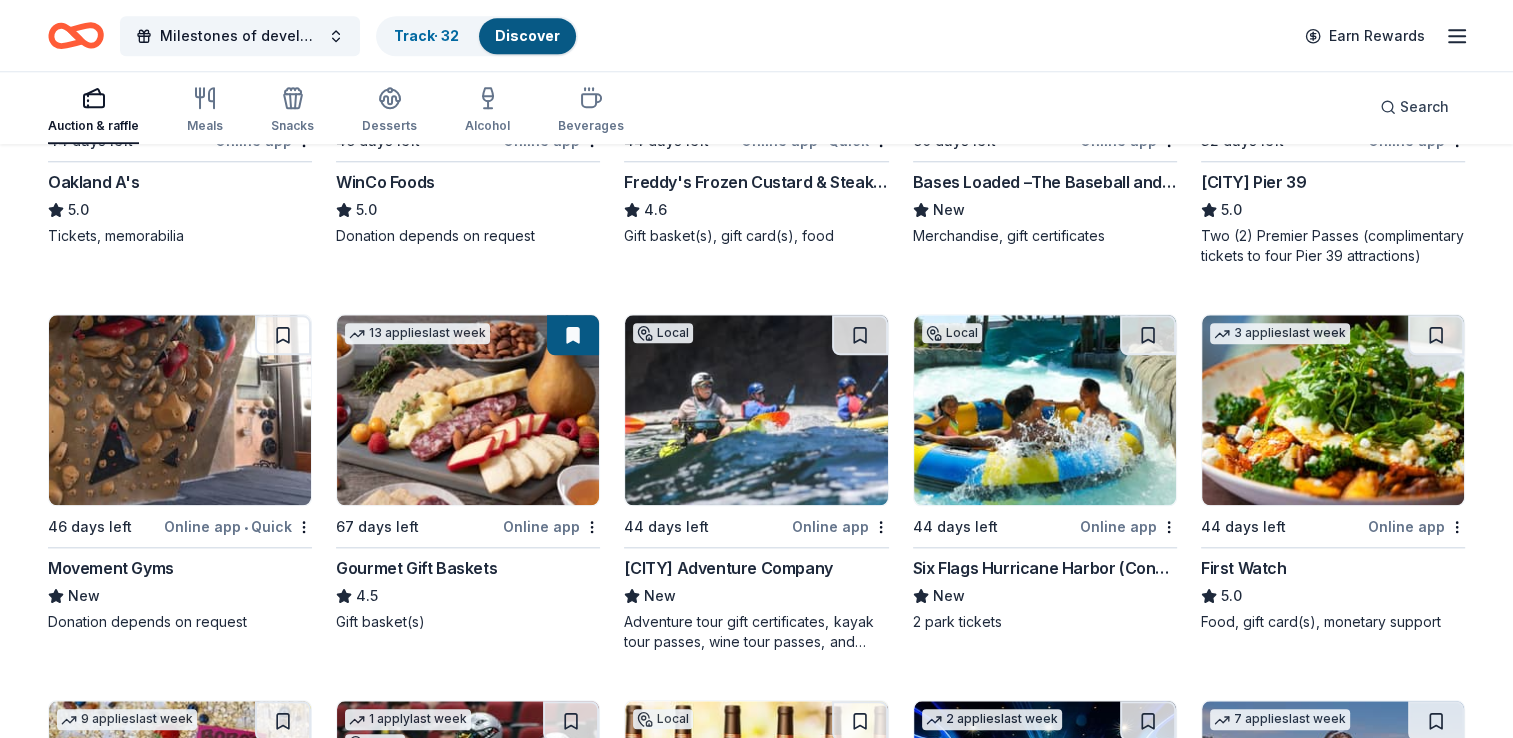click at bounding box center (756, 410) 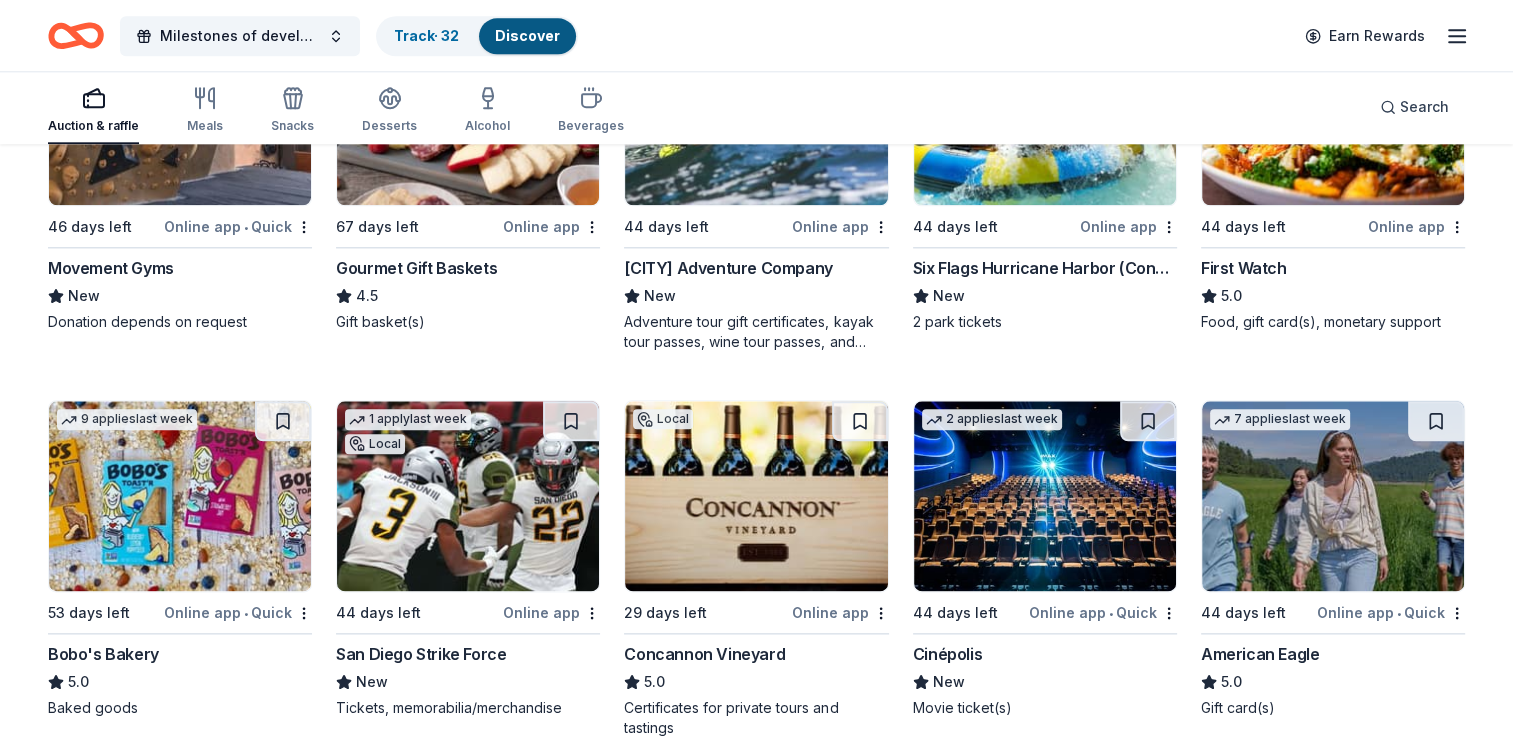scroll, scrollTop: 2364, scrollLeft: 0, axis: vertical 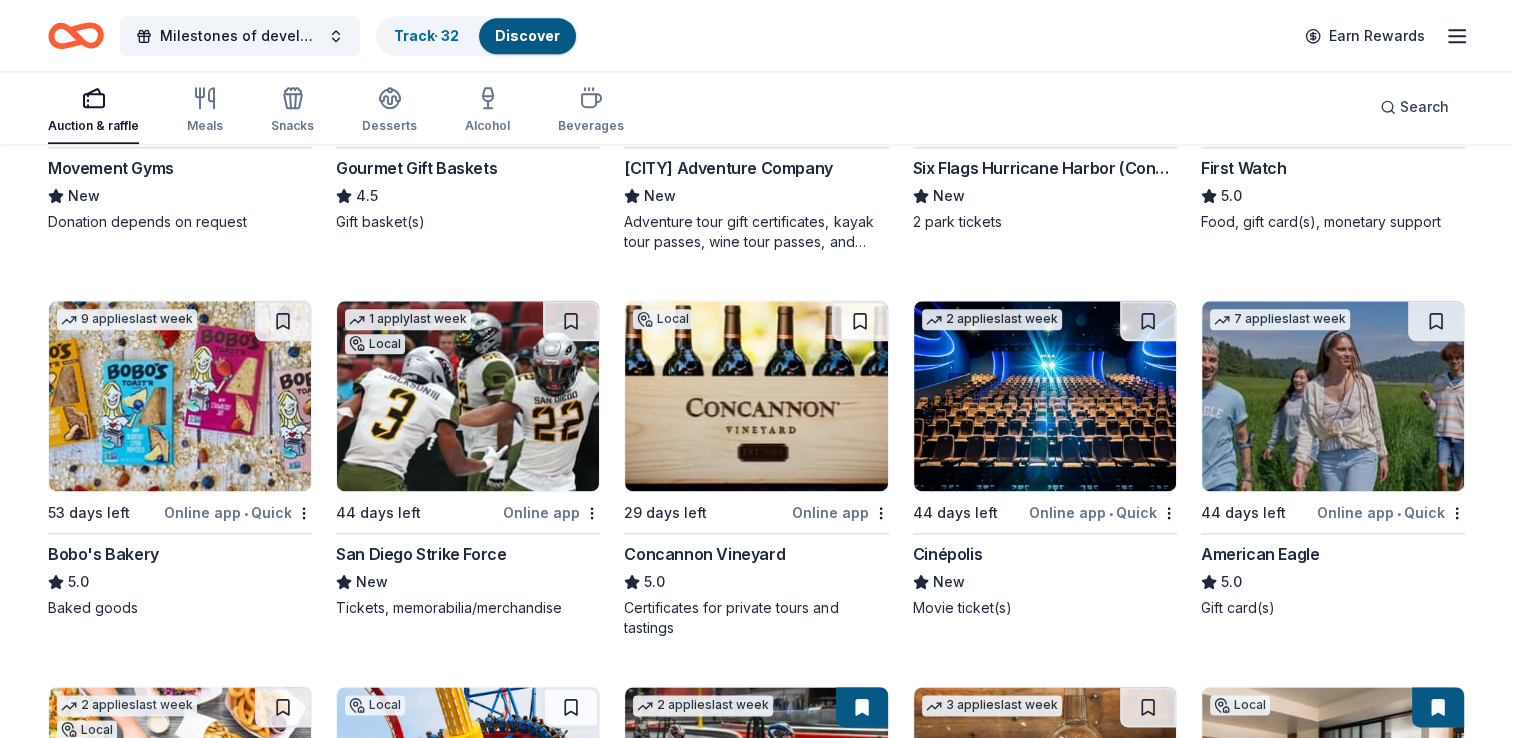 click at bounding box center [756, 396] 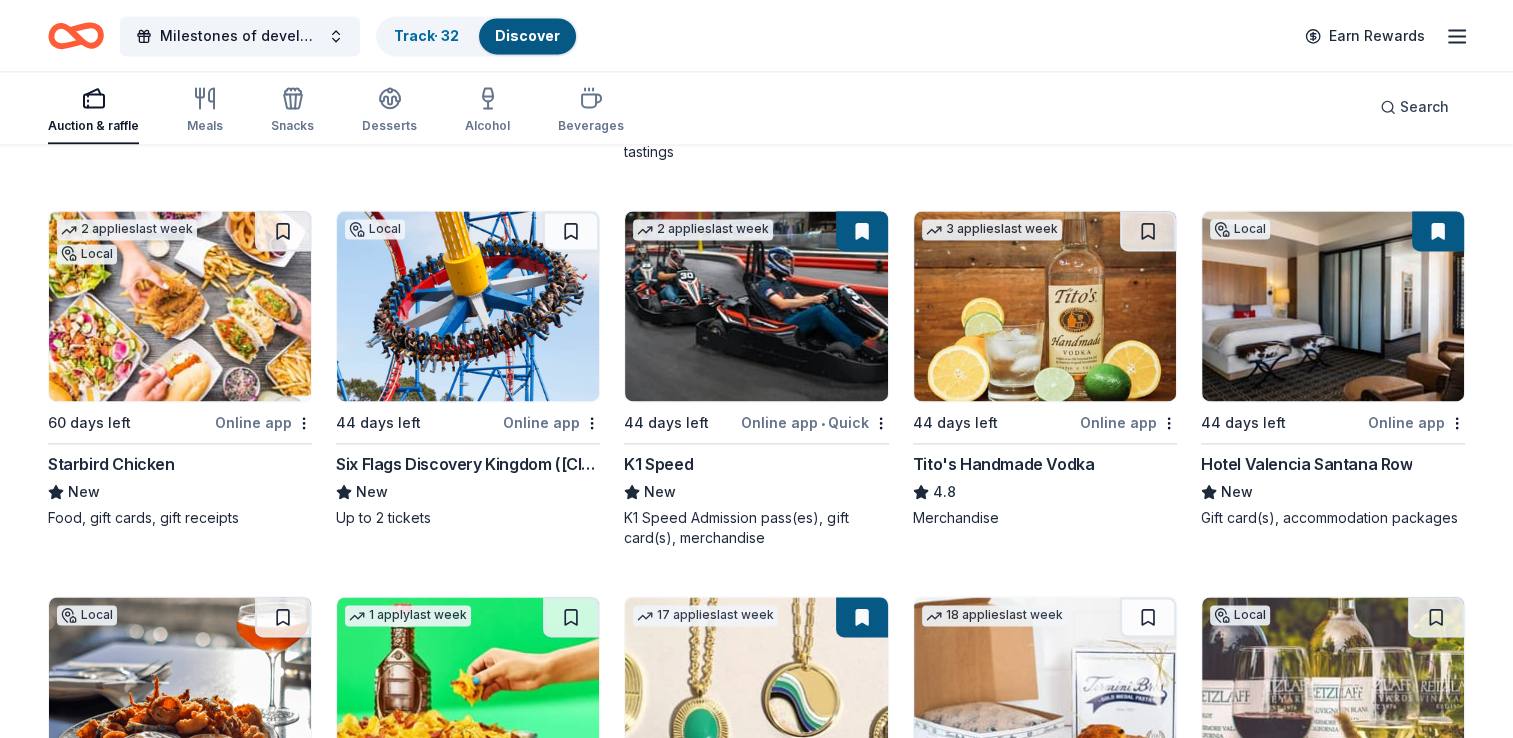 scroll, scrollTop: 2864, scrollLeft: 0, axis: vertical 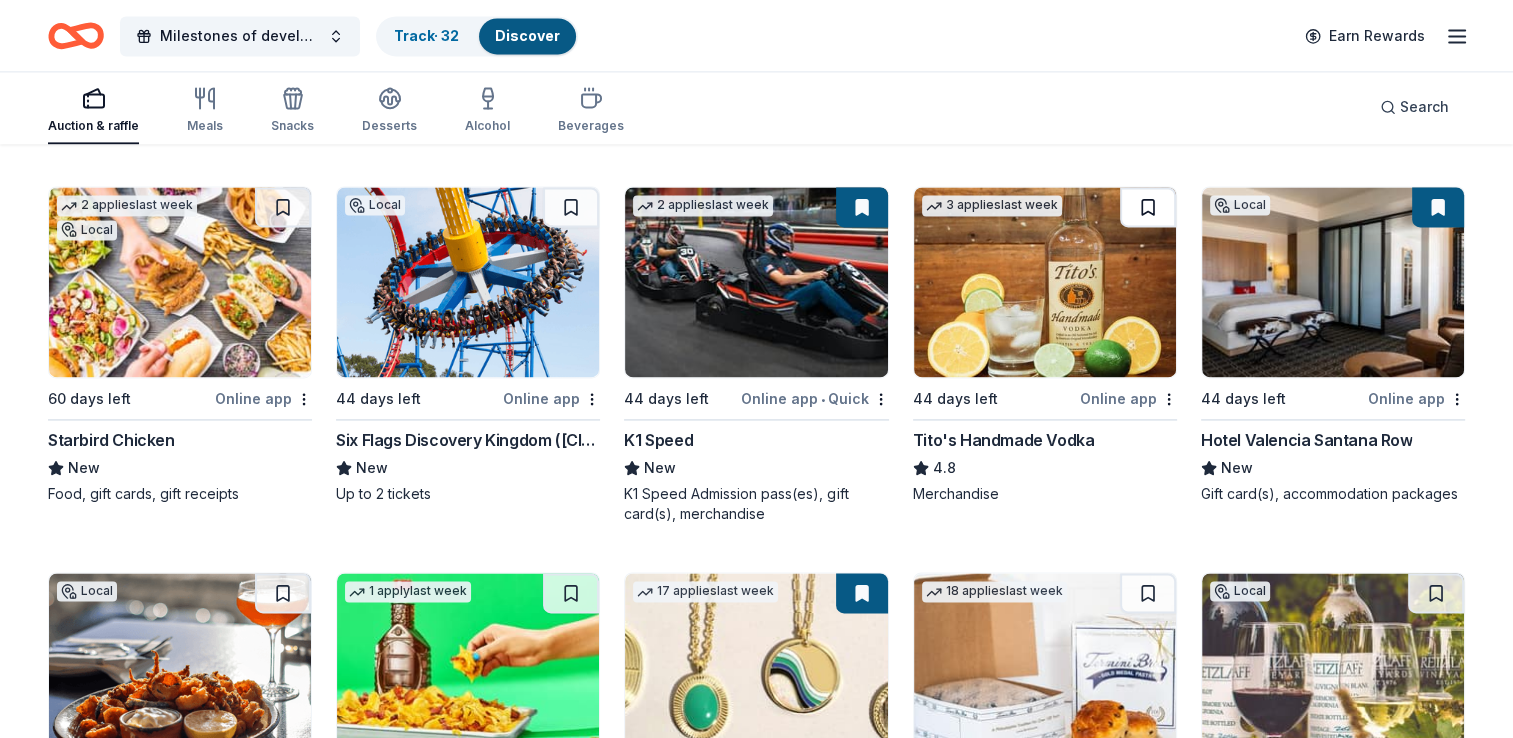 click at bounding box center [1148, 207] 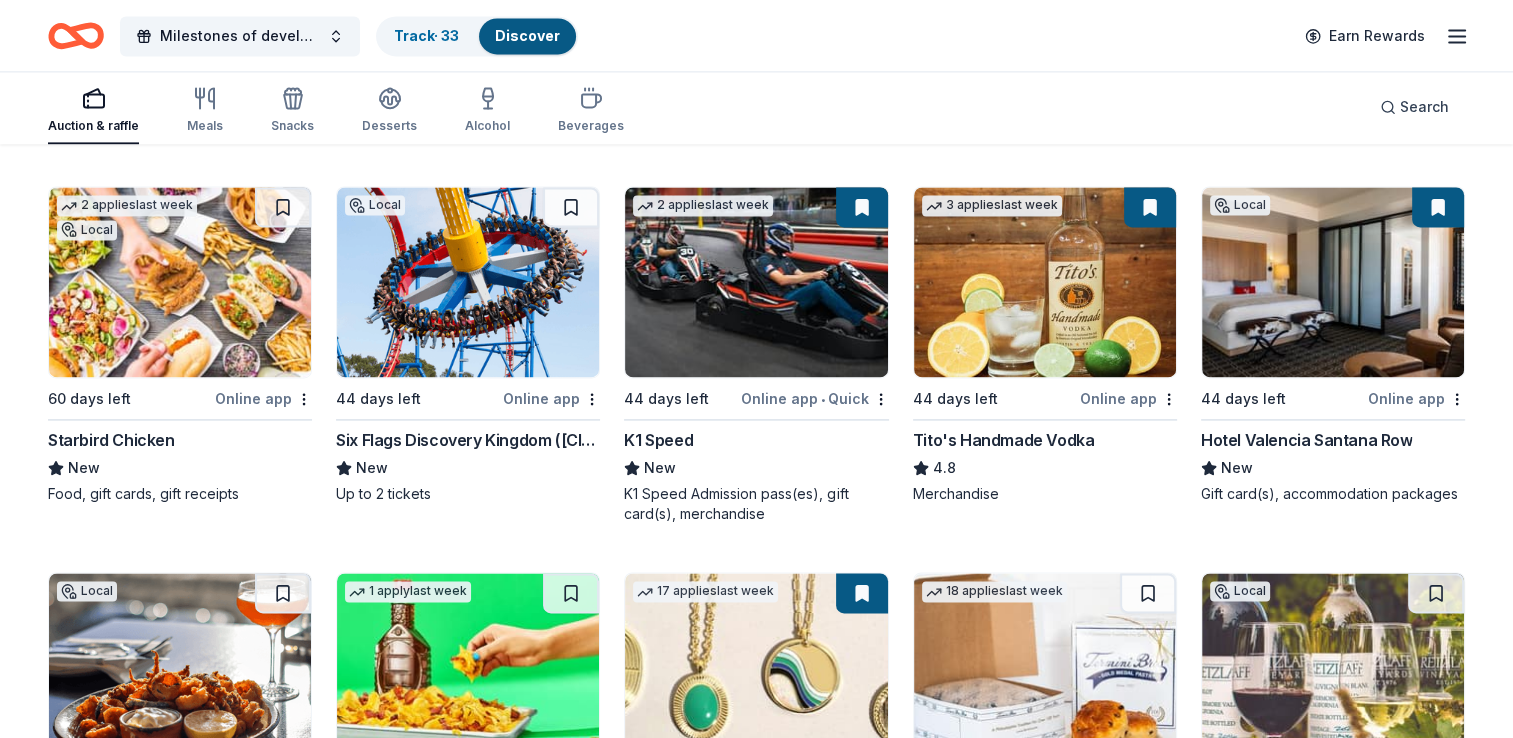 click at bounding box center (1150, 207) 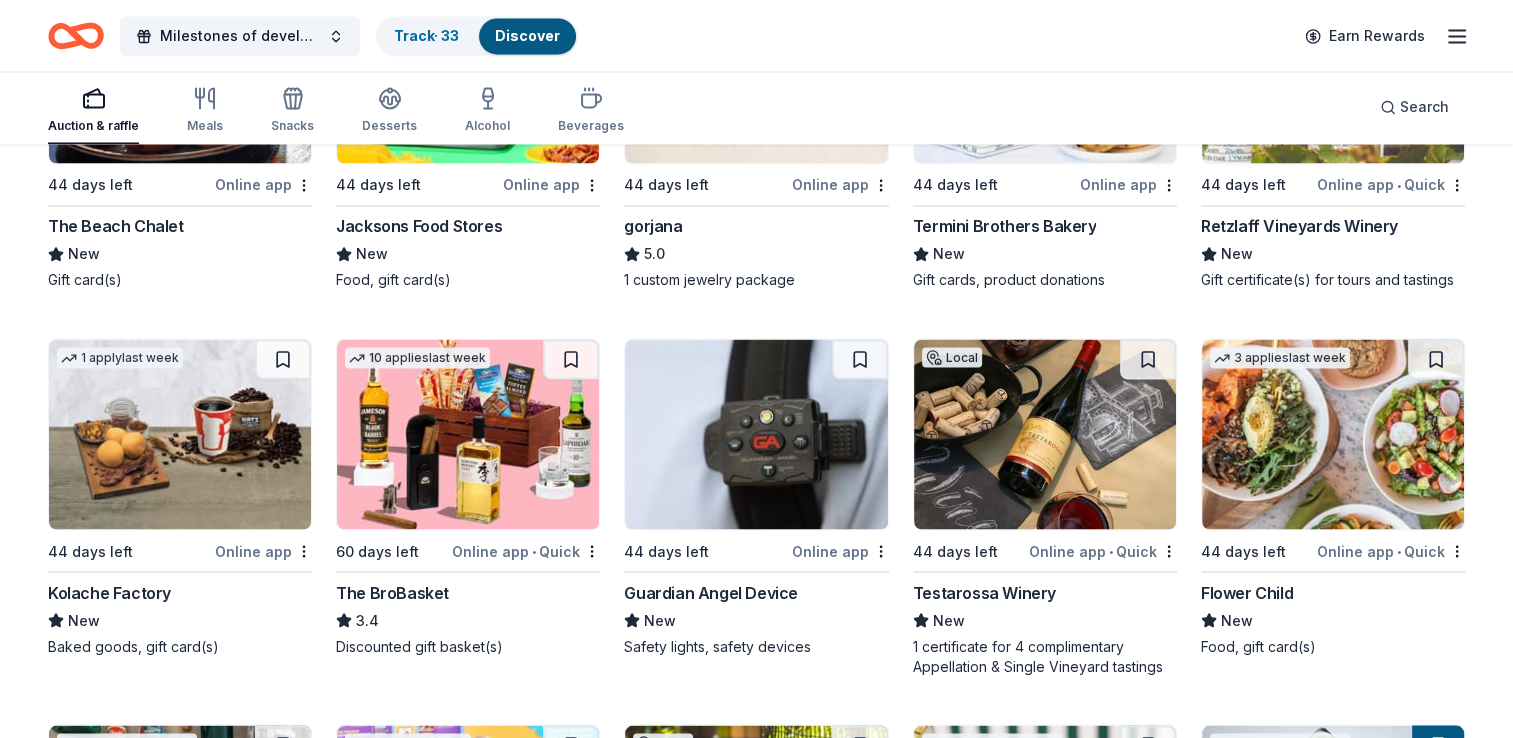 scroll, scrollTop: 3564, scrollLeft: 0, axis: vertical 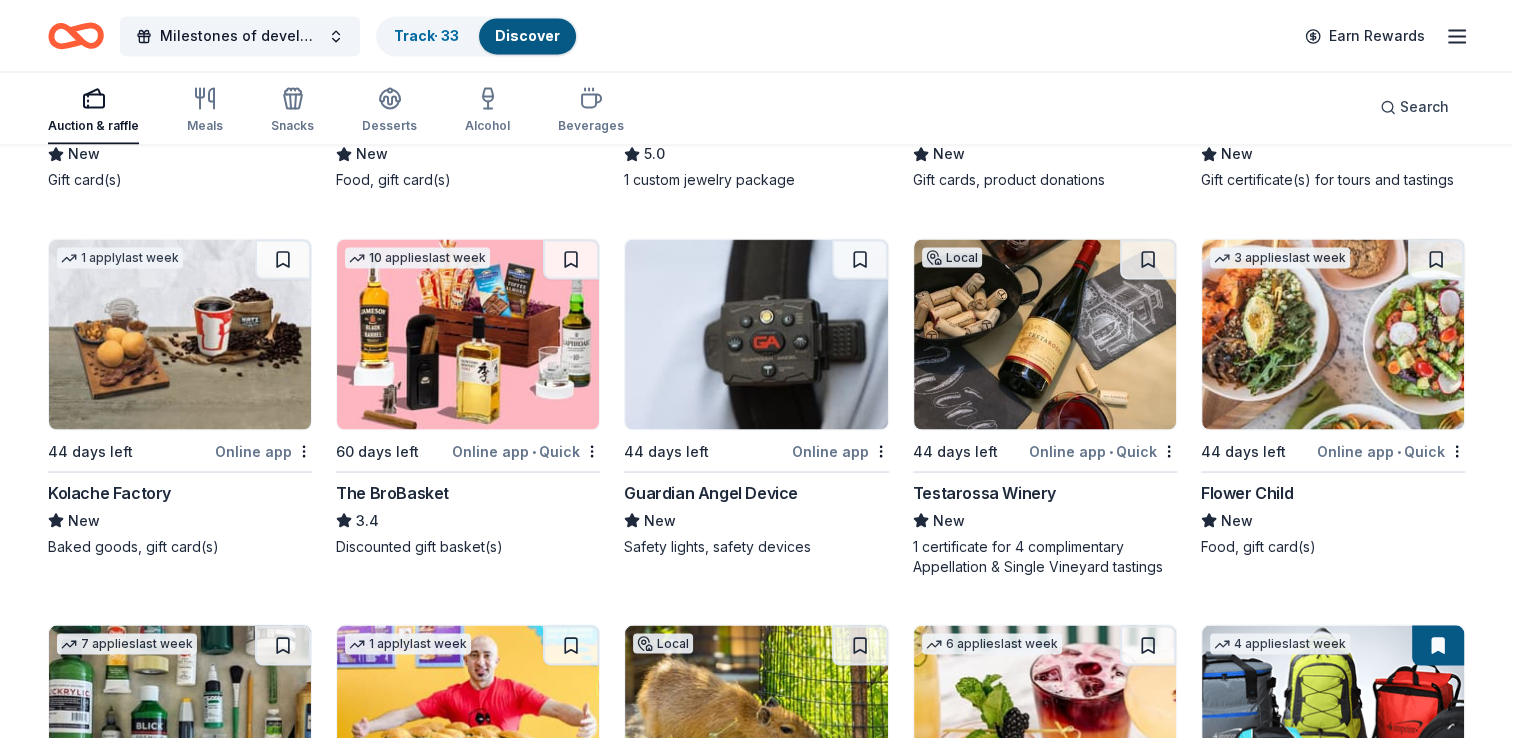click at bounding box center (468, 334) 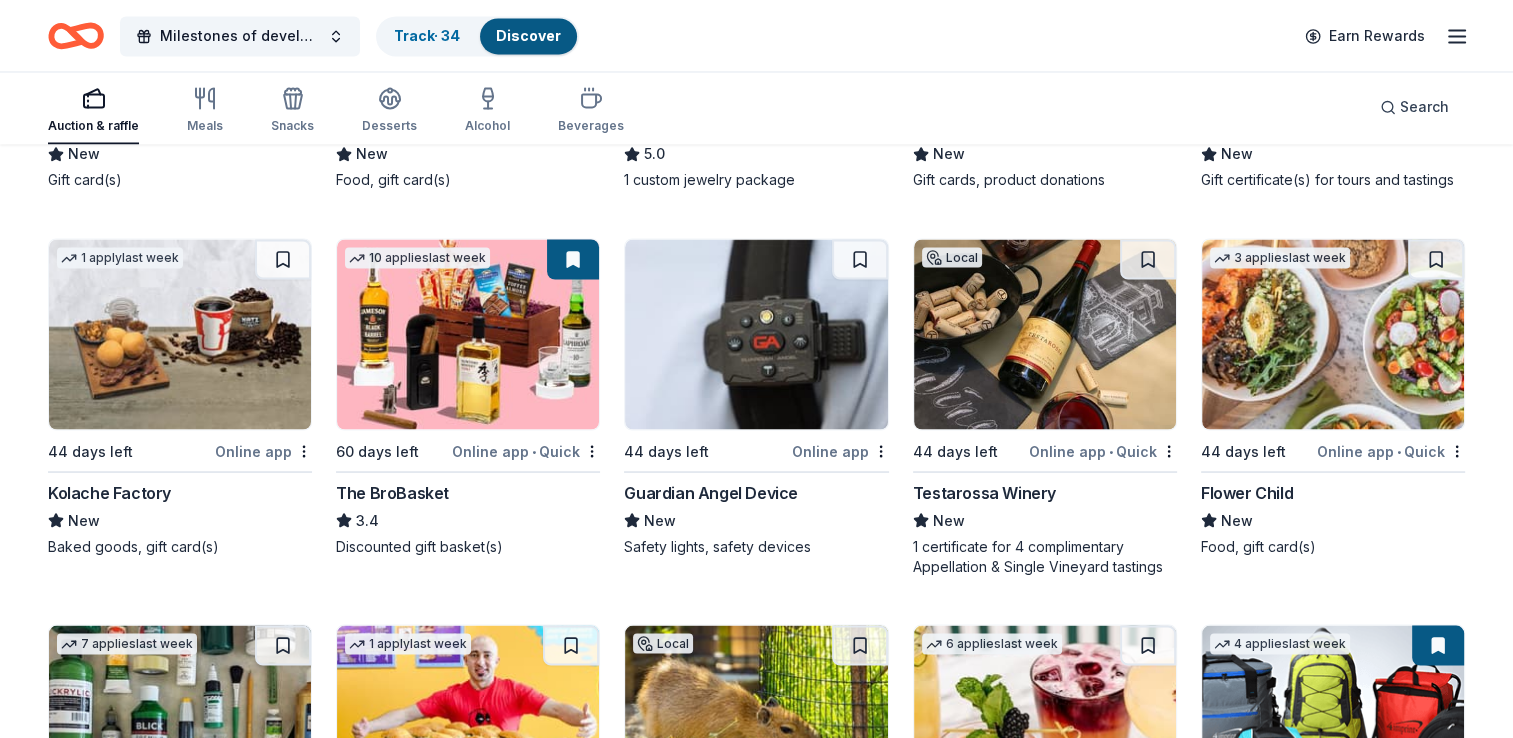 click at bounding box center (1045, 334) 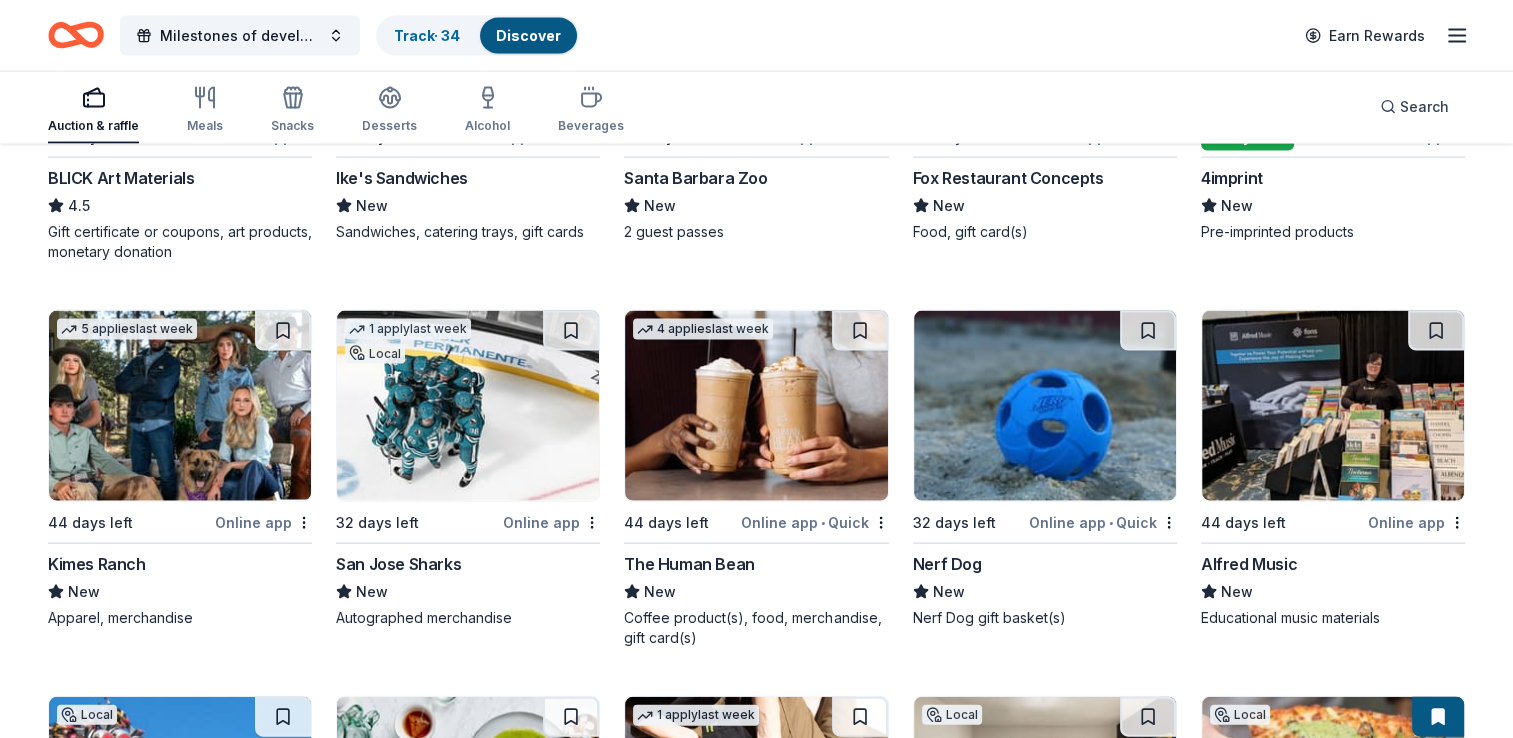 scroll, scrollTop: 4364, scrollLeft: 0, axis: vertical 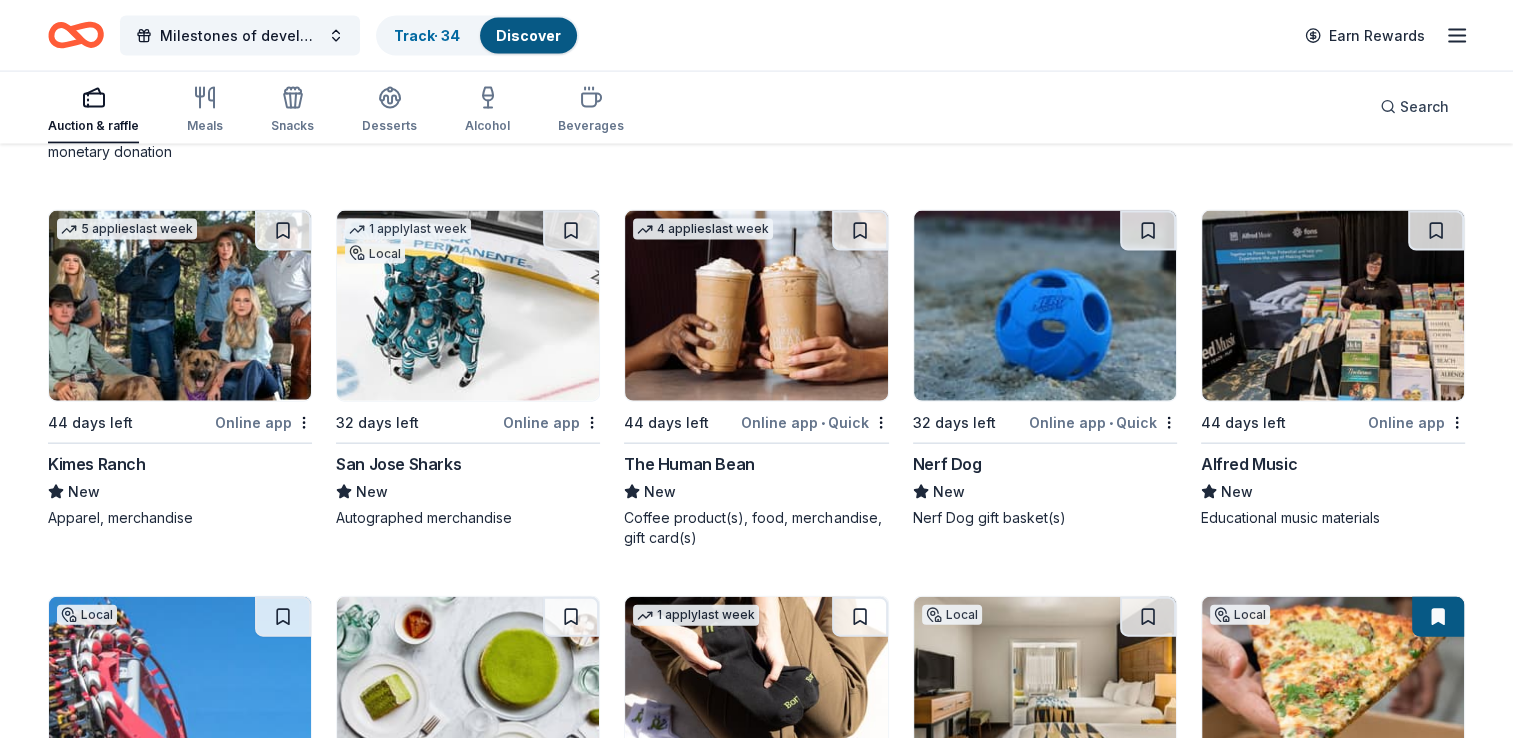 click at bounding box center [468, 306] 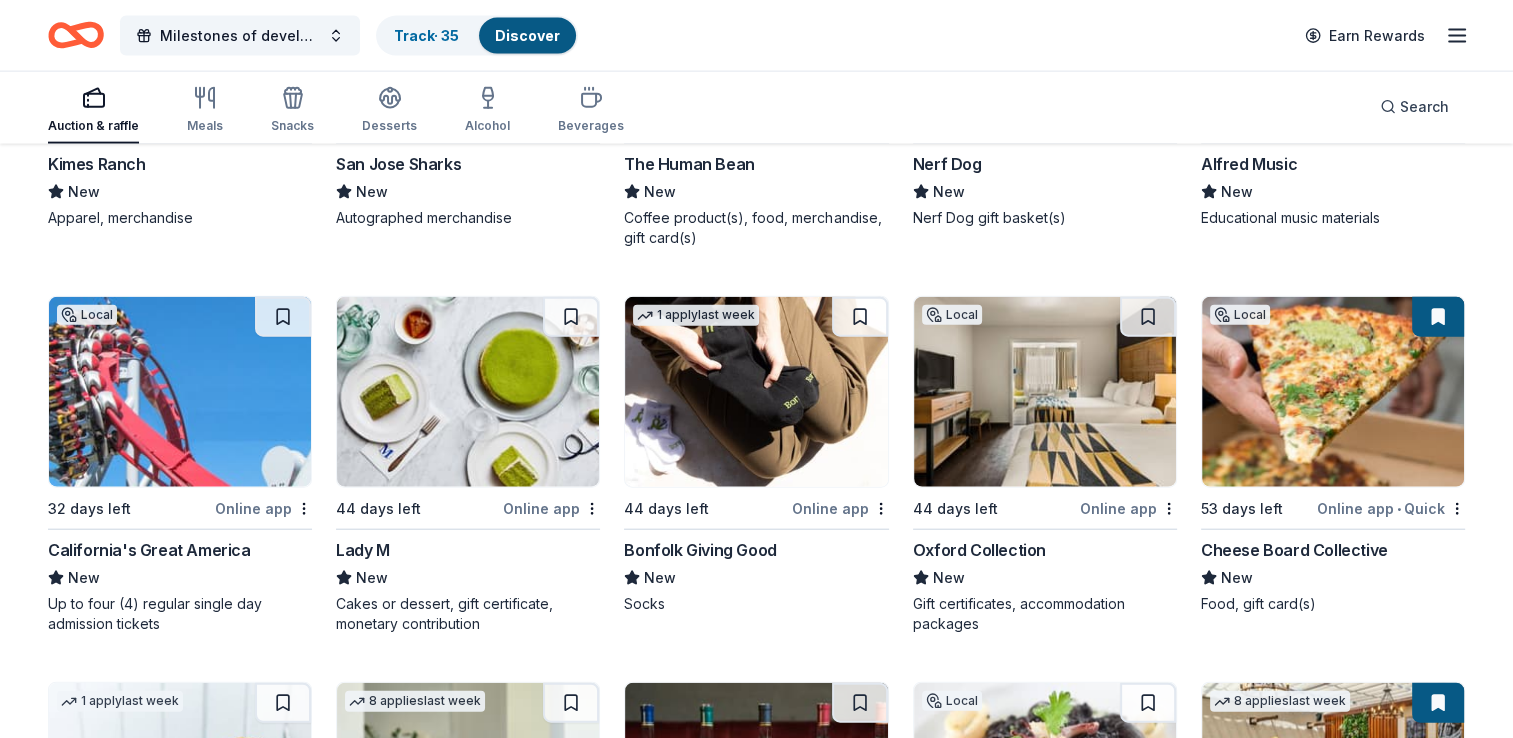 scroll, scrollTop: 4764, scrollLeft: 0, axis: vertical 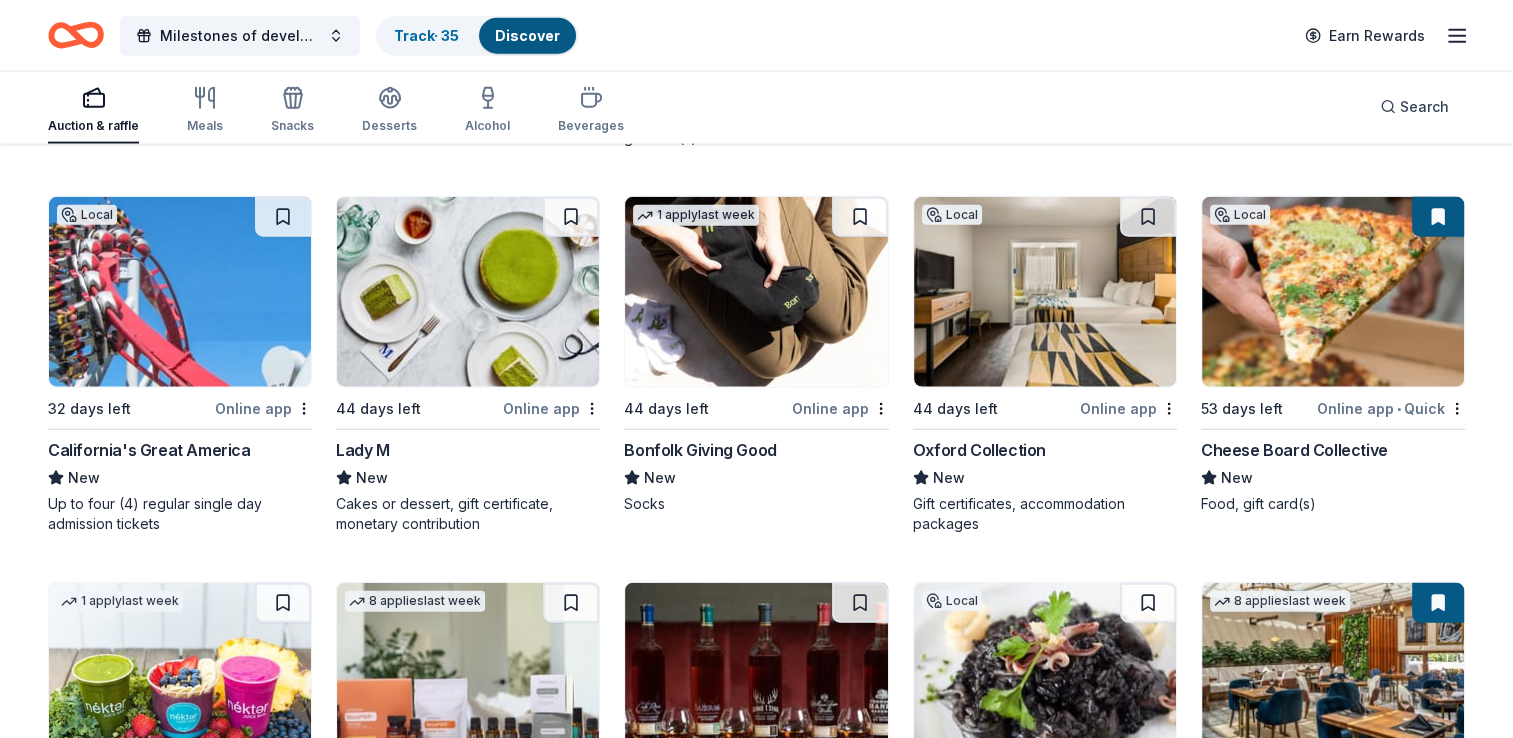 click at bounding box center (756, 292) 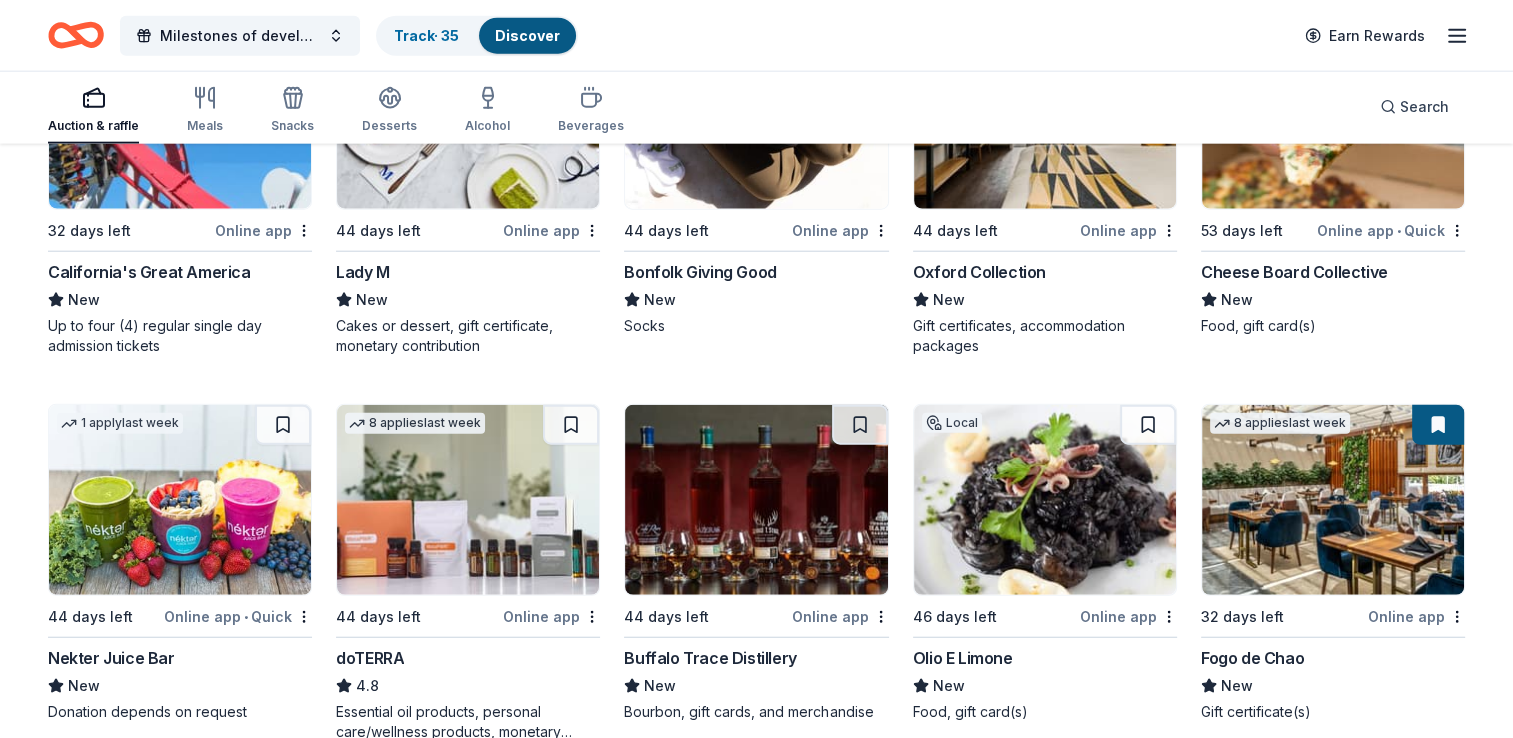 scroll, scrollTop: 4964, scrollLeft: 0, axis: vertical 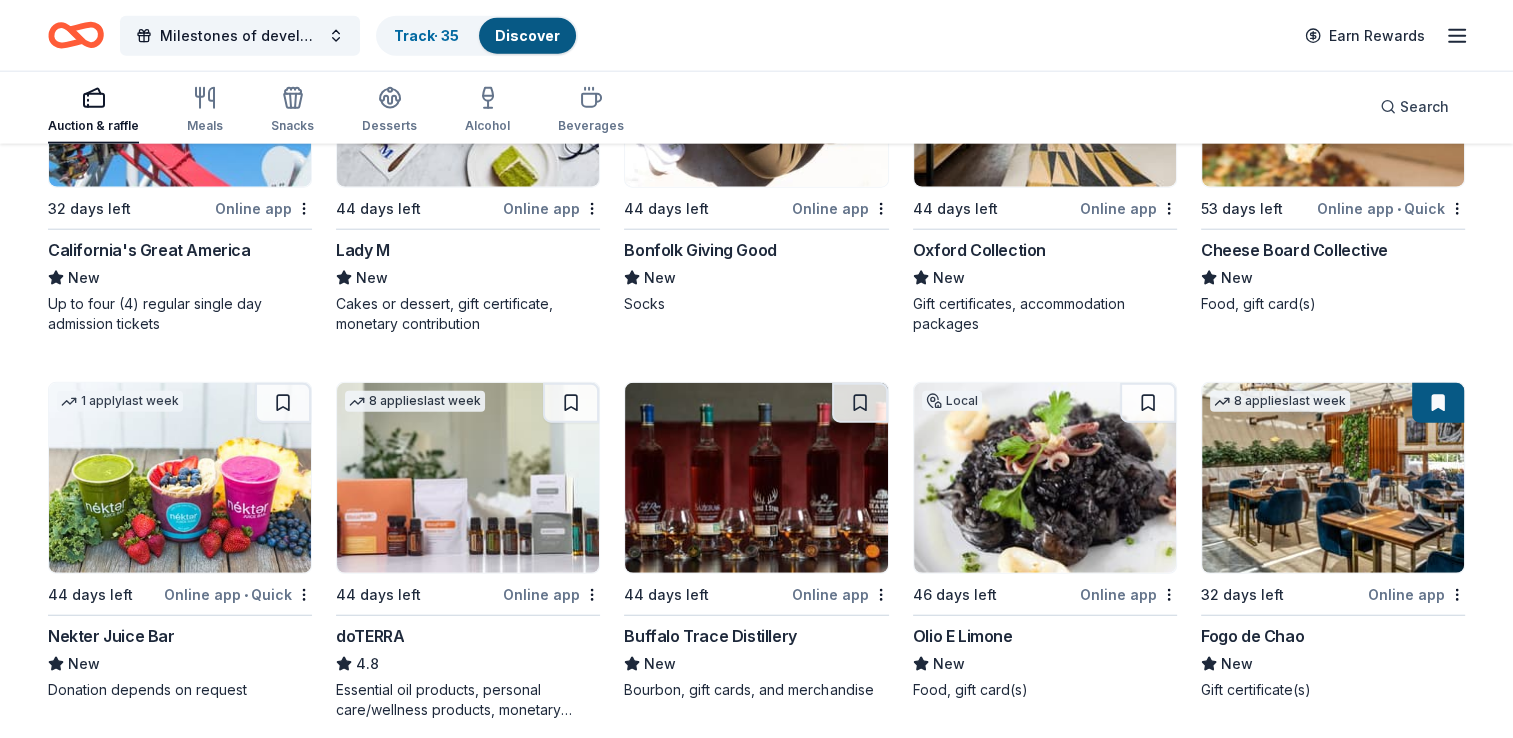 click at bounding box center [1045, 478] 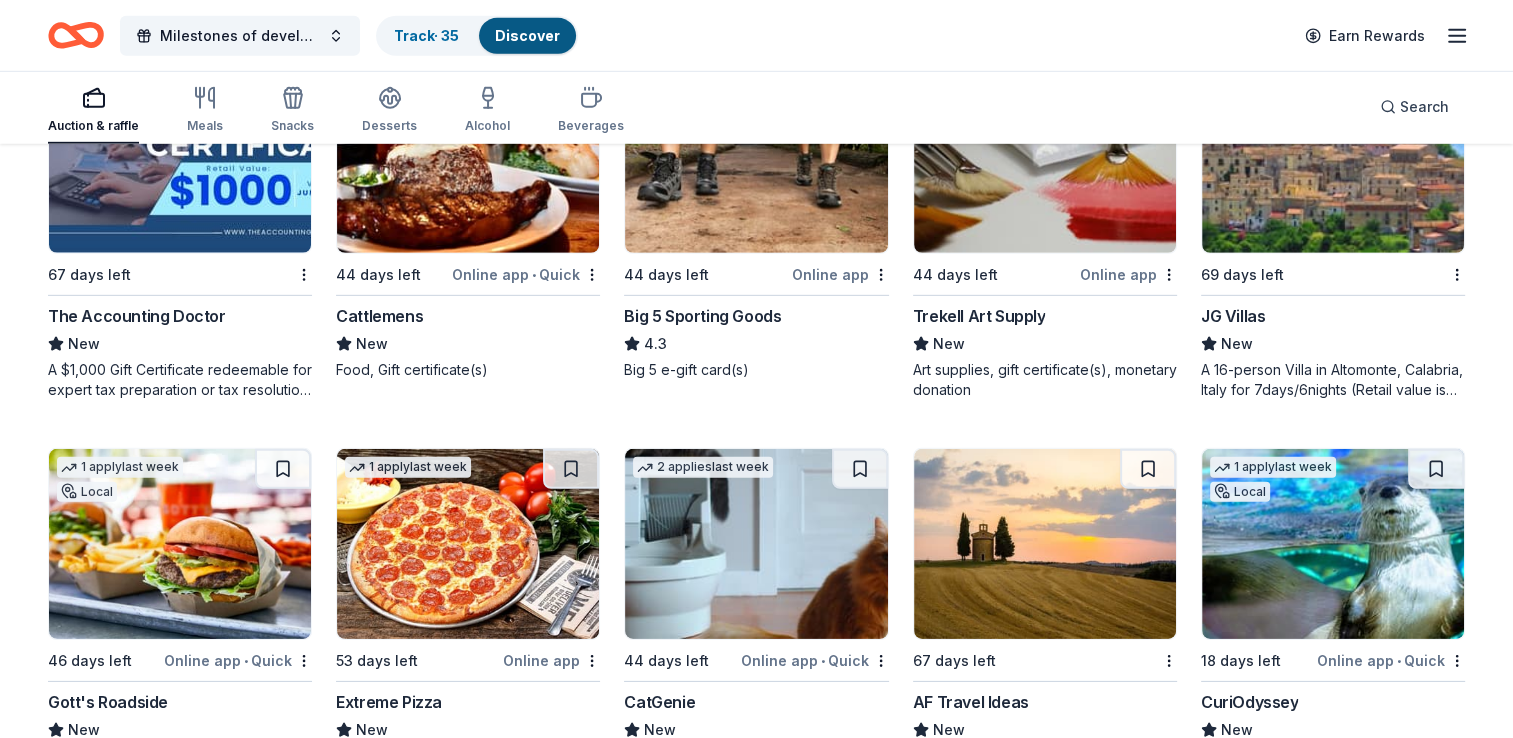 scroll, scrollTop: 6164, scrollLeft: 0, axis: vertical 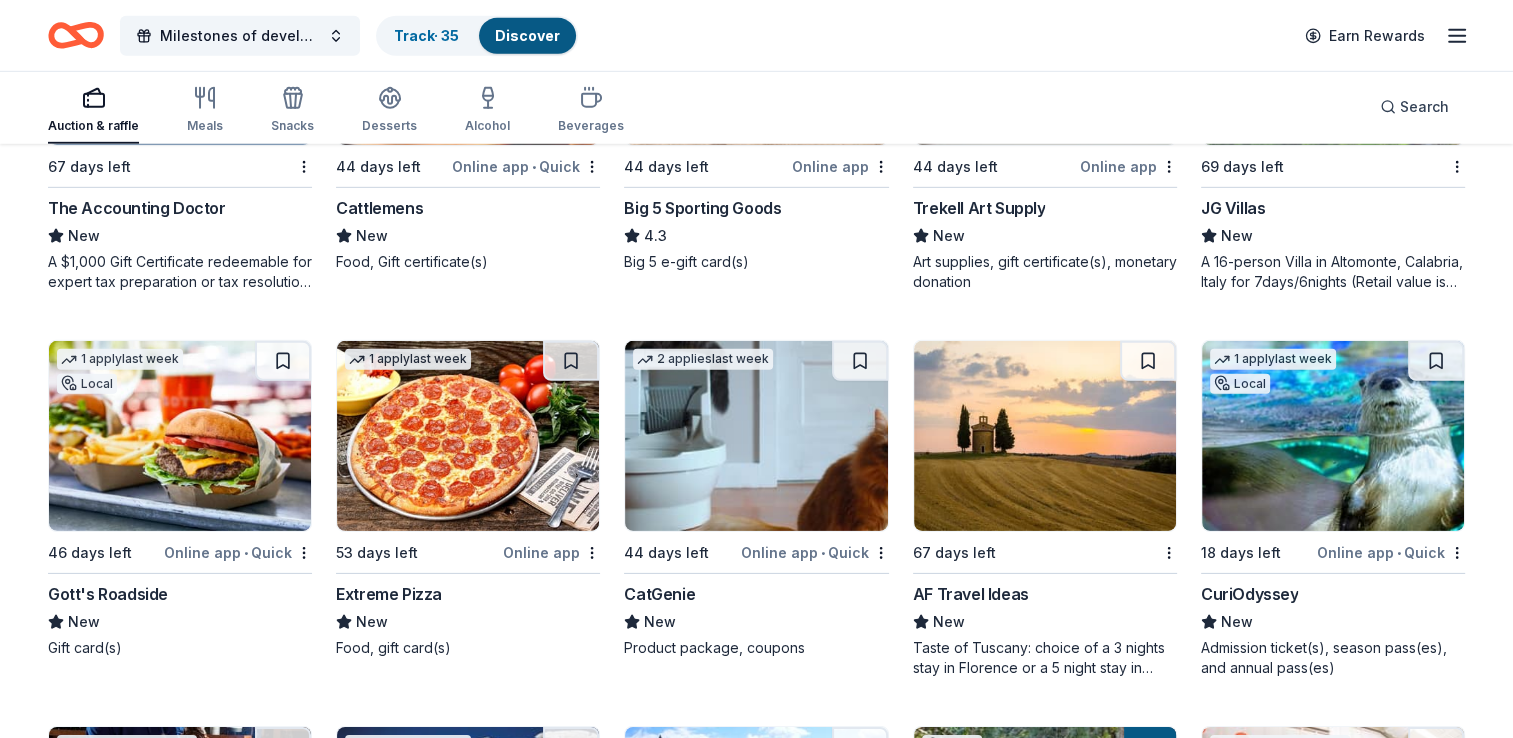 click at bounding box center [1045, 436] 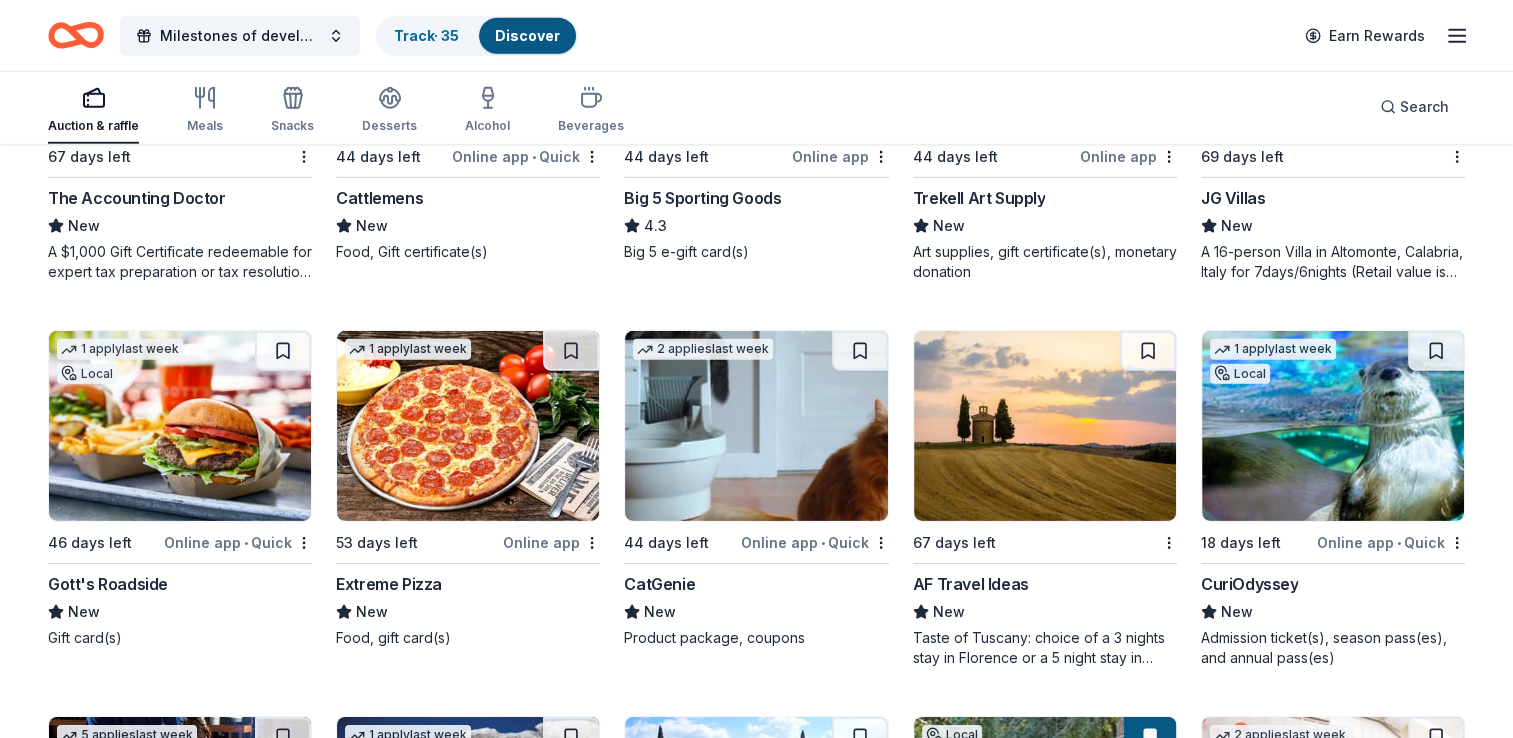 scroll, scrollTop: 6464, scrollLeft: 0, axis: vertical 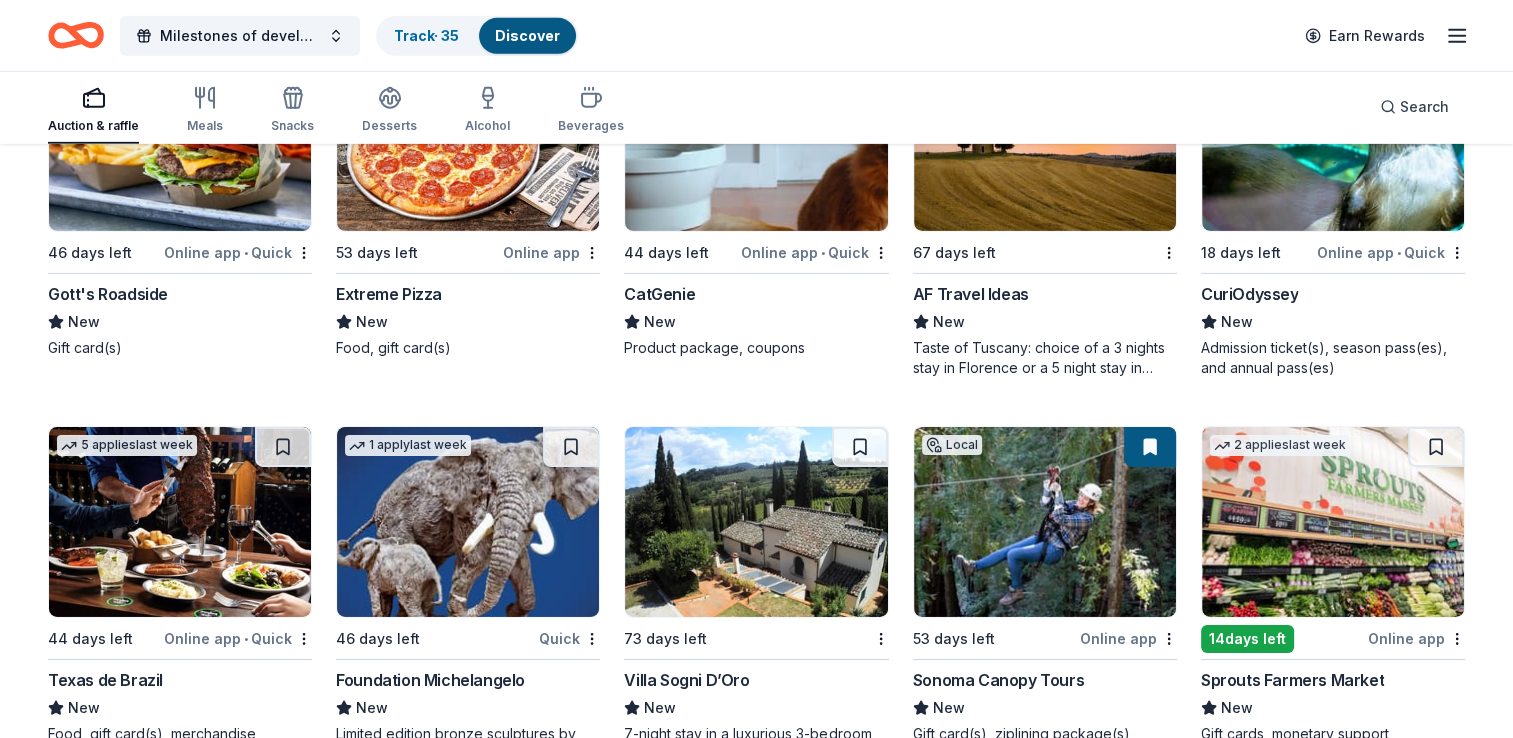 click at bounding box center [180, 136] 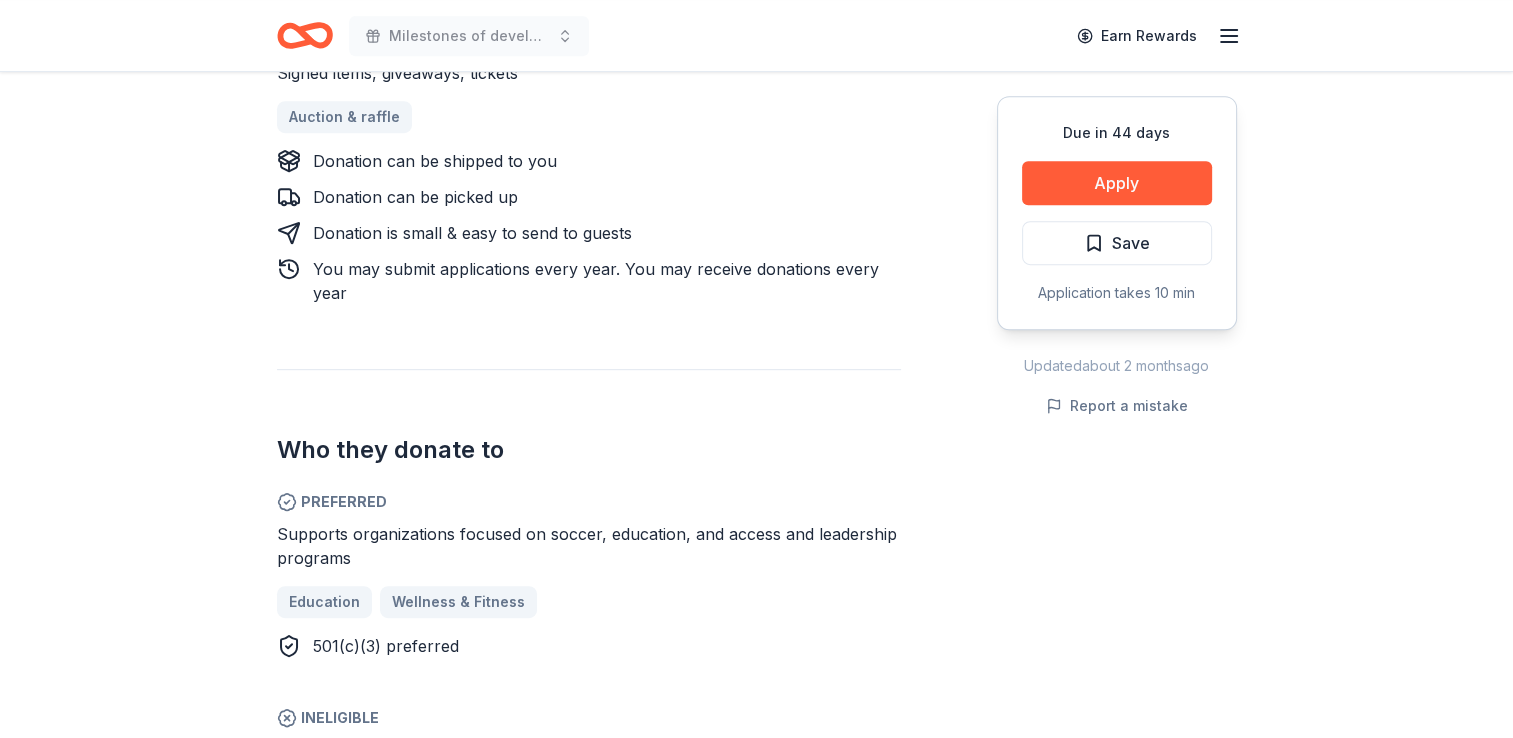 scroll, scrollTop: 900, scrollLeft: 0, axis: vertical 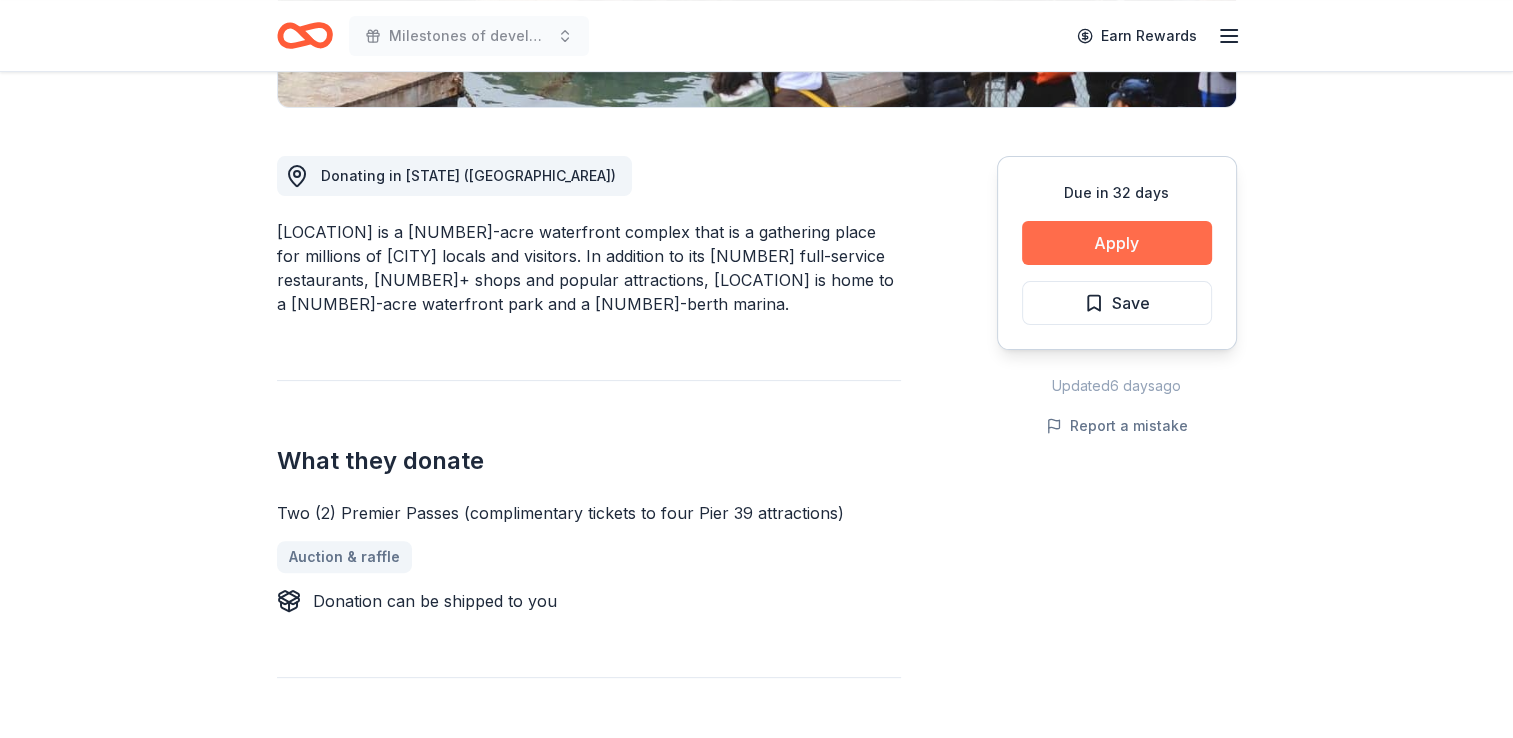 click on "Apply" at bounding box center [1117, 243] 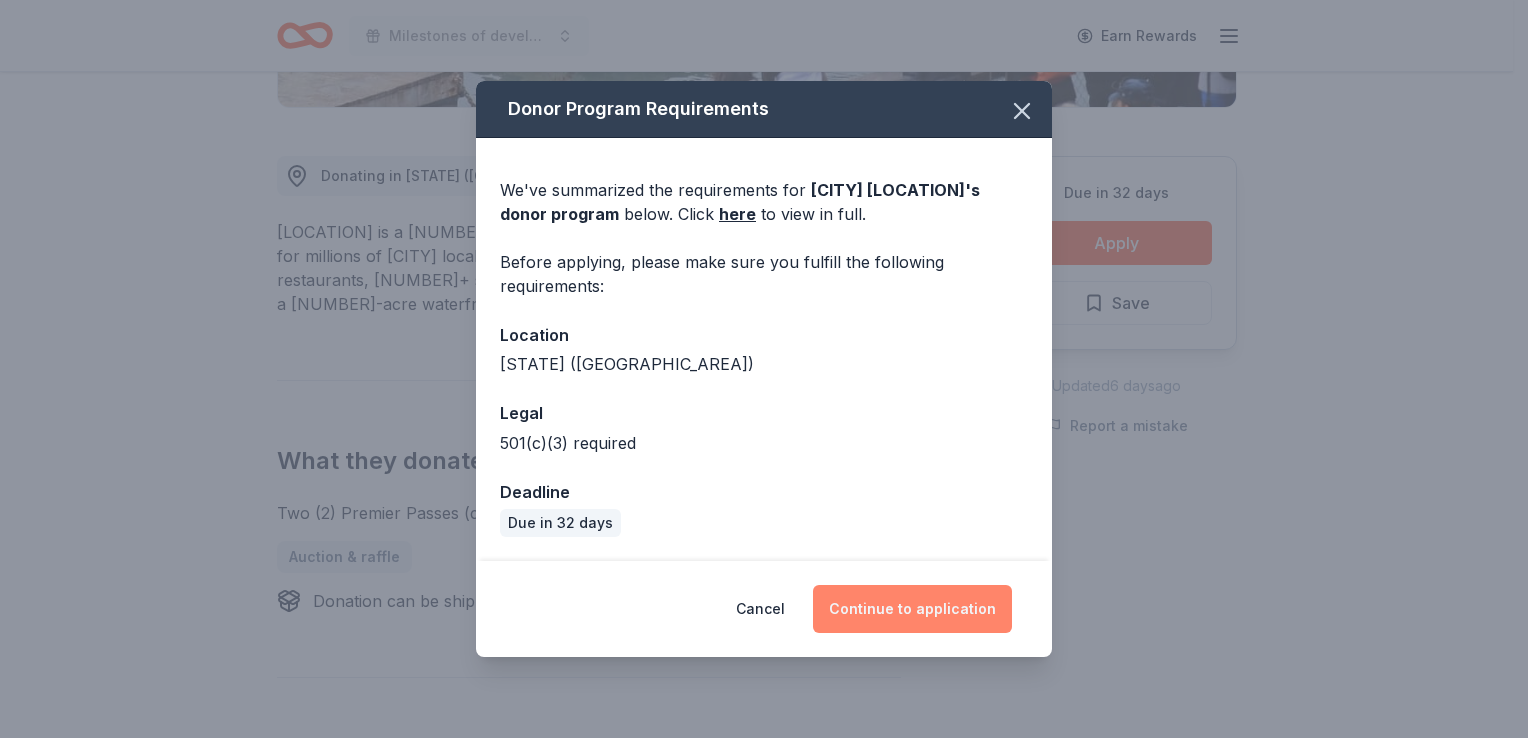 click on "Continue to application" at bounding box center (912, 609) 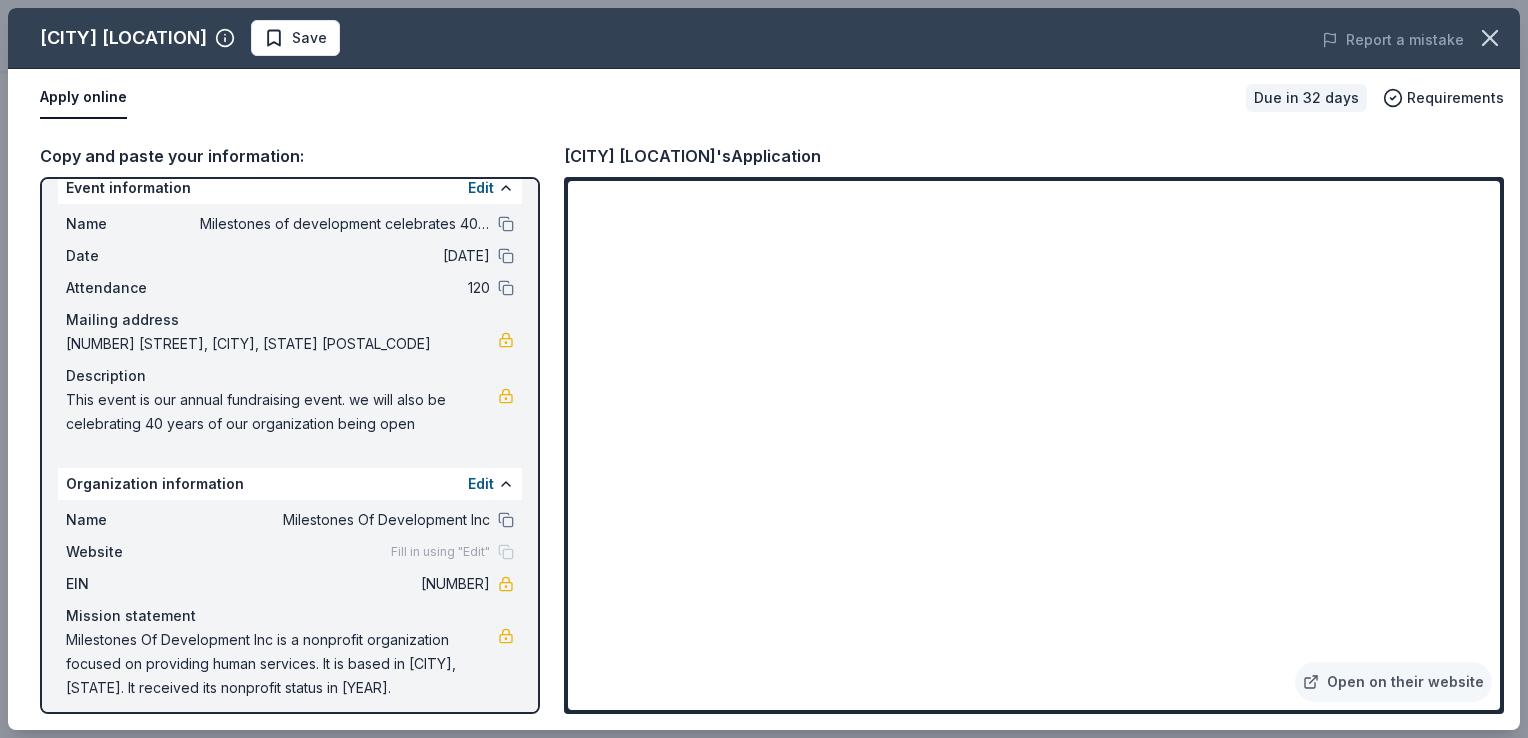 scroll, scrollTop: 33, scrollLeft: 0, axis: vertical 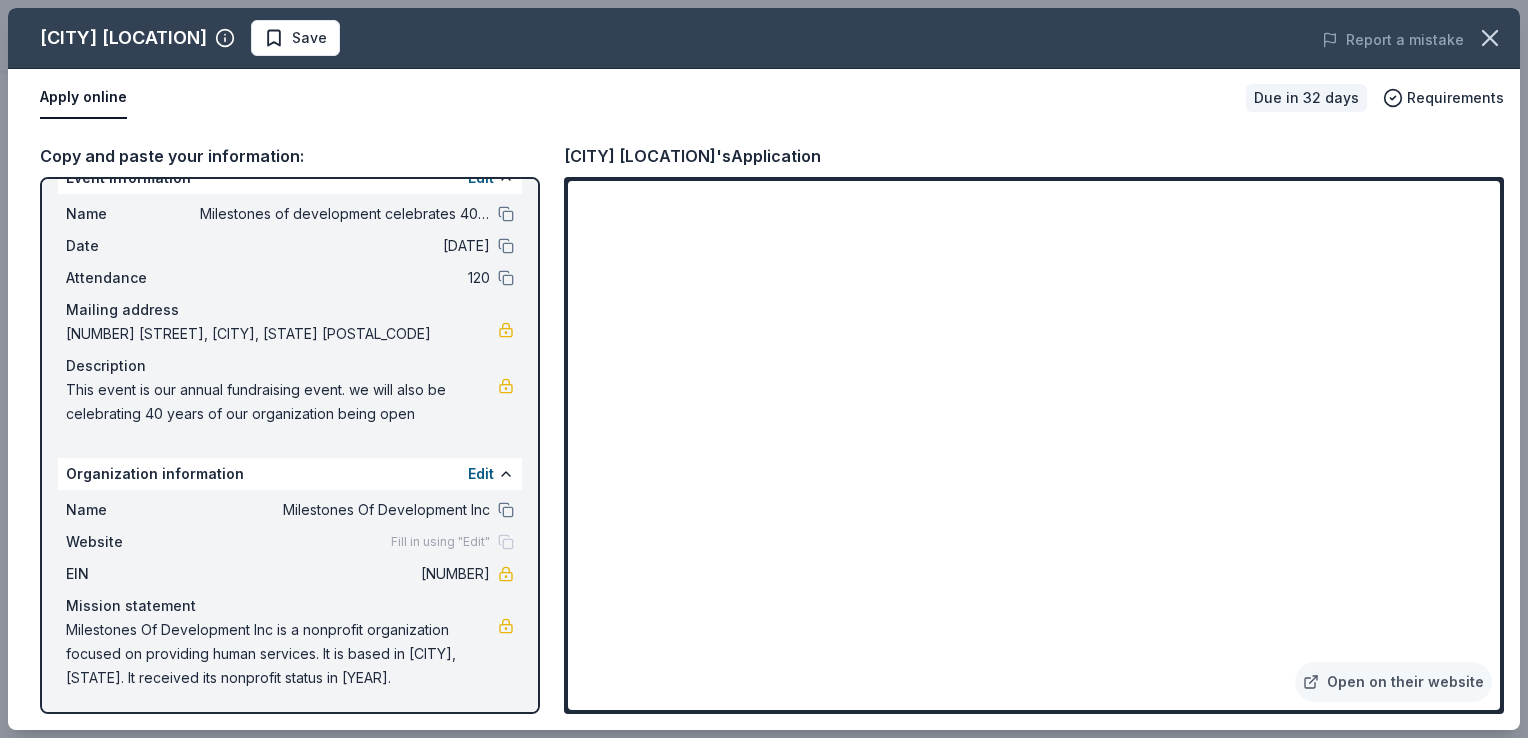 drag, startPoint x: 328, startPoint y: 40, endPoint x: 324, endPoint y: 56, distance: 16.492422 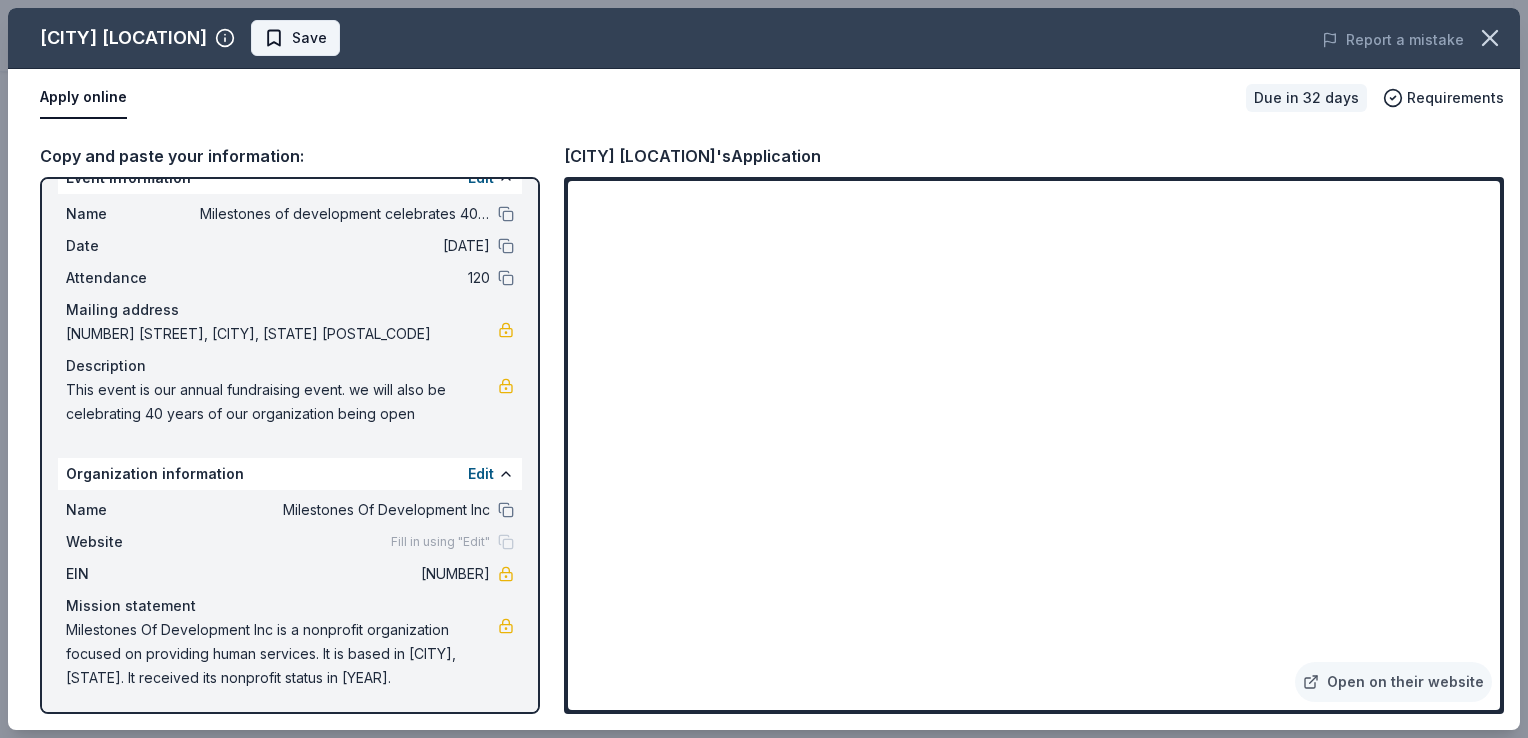 click on "Save" at bounding box center [309, 38] 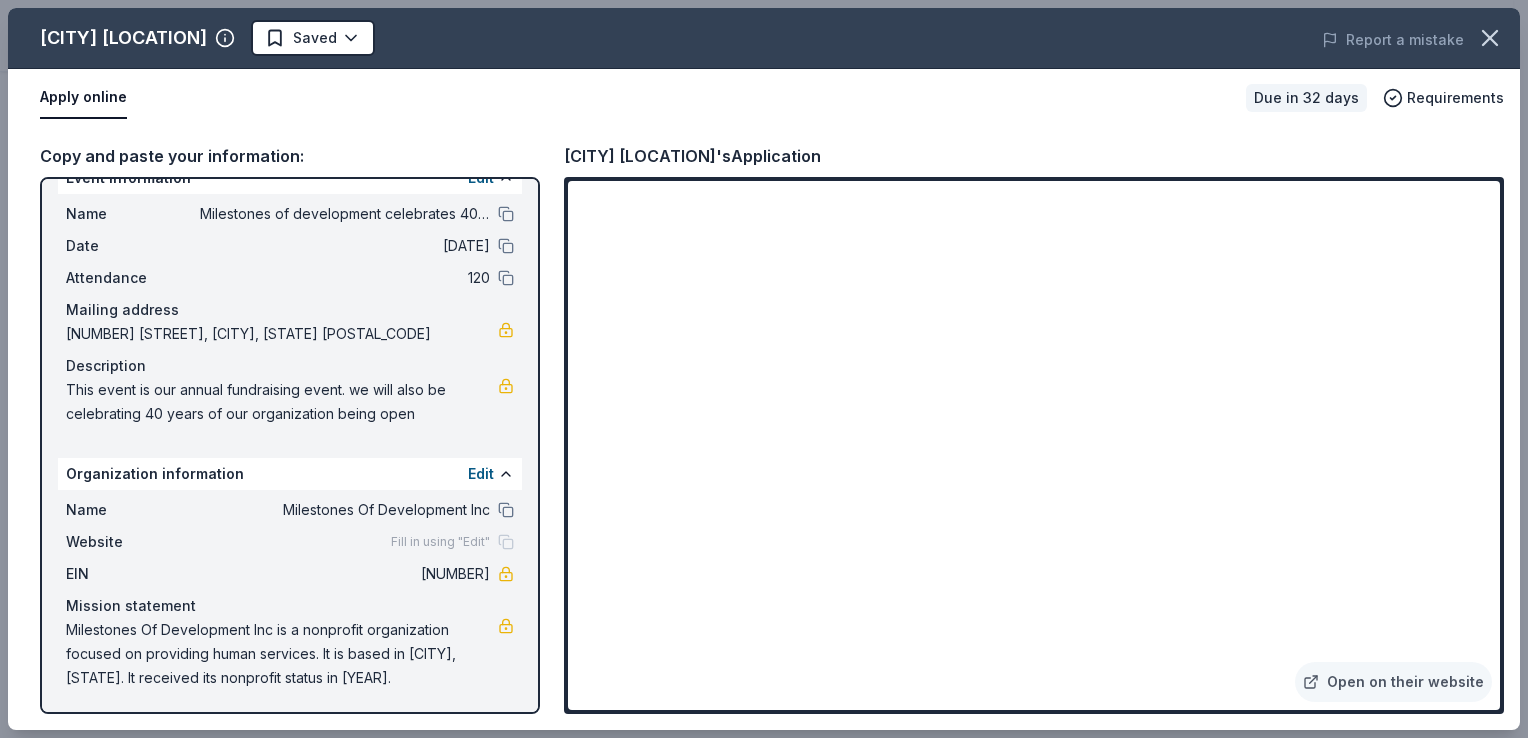 click on "Milestones of development celebrates 40 years Earn Rewards Due in 32 days Share San Francisco Pier 39 5.0 • 3  reviews Share Donating in CA (Greater San Francisco Bay area) Pier 39 is a 45-acre waterfront complex that is a gathering place for millions of San Francisco locals and visitors. In addition to its 14 full-service restaurants, 90+ shops and popular attractions, Pier 39 is home to a 5-acre waterfront park and a 300-berth marina. What they donate Two (2) Premier Passes (complimentary tickets to four Pier 39 attractions) Auction & raffle Donation can be shipped to you Who they donate to  Preferred 501(c)(3) required Upgrade to Pro to view approval rates and average donation values Due in 32 days Apply Saved Updated  6 days  ago Report a mistake 5.0 • 3  reviews Contra Costa Civic Theatre May 2019 • Approved Really cool family fun pack. Upwardly Global April 2019 • Approved W.O.M.A.N., Inc April 2019 • Approved Great response time and support in the community. See all  3  reviews Leave a review" at bounding box center (764, -131) 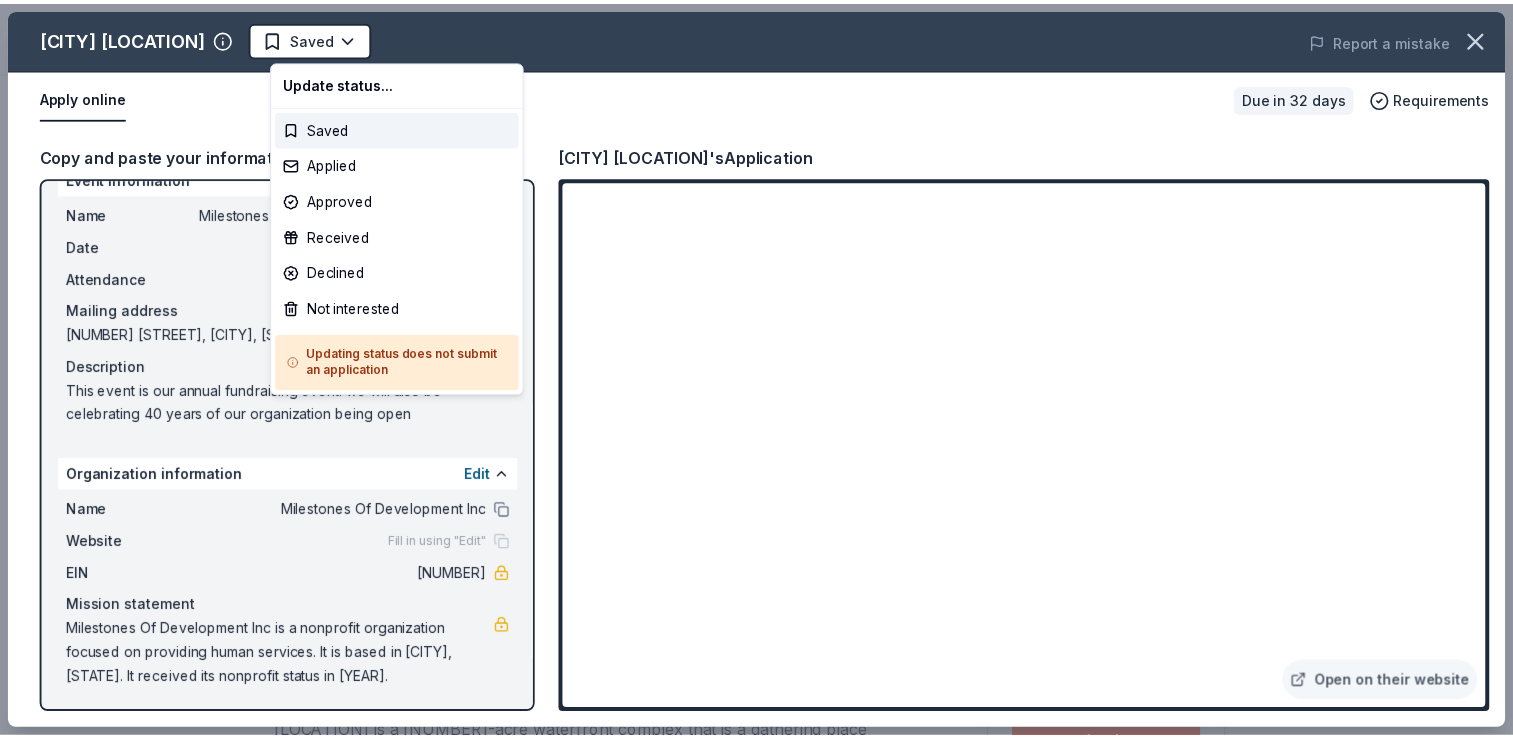 scroll, scrollTop: 0, scrollLeft: 0, axis: both 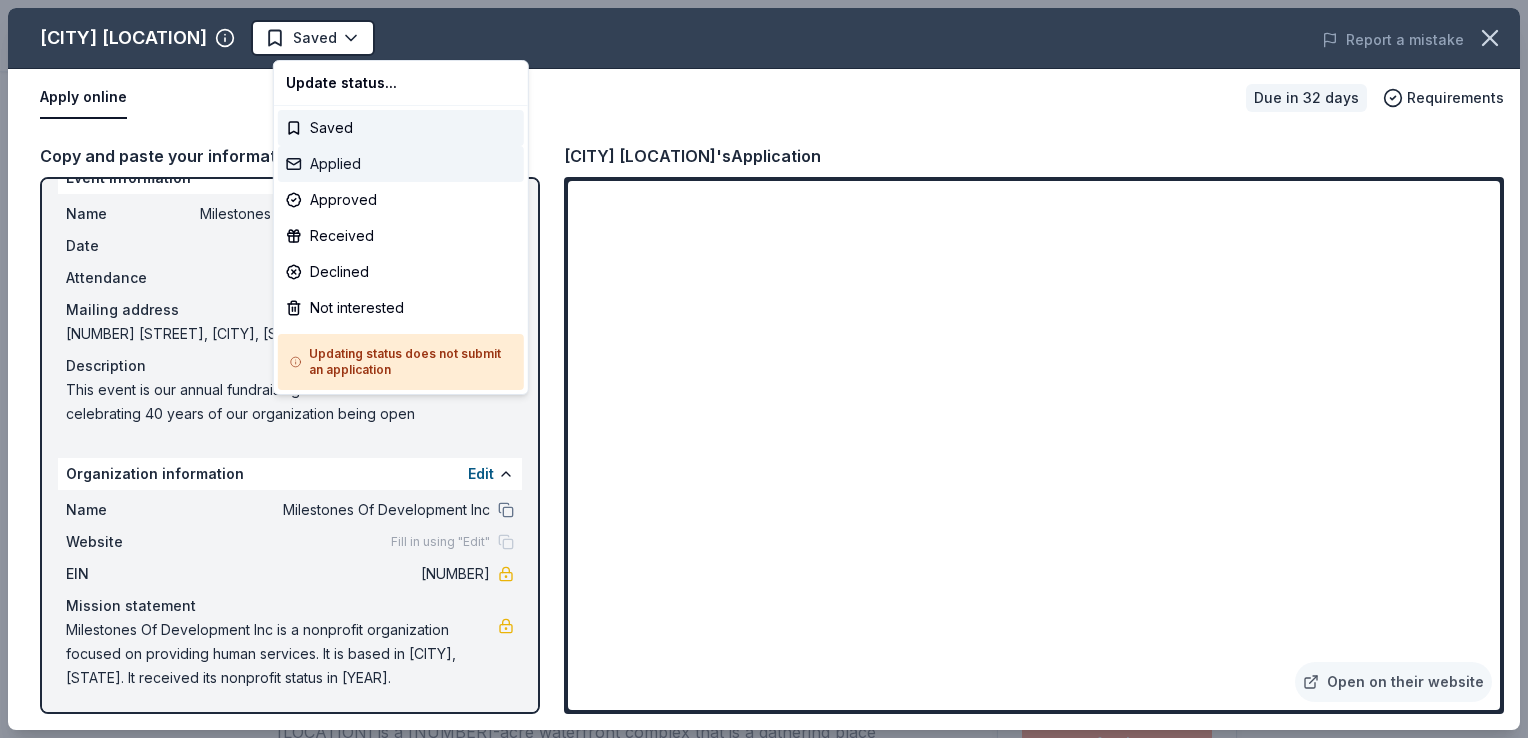 click on "Applied" at bounding box center [401, 164] 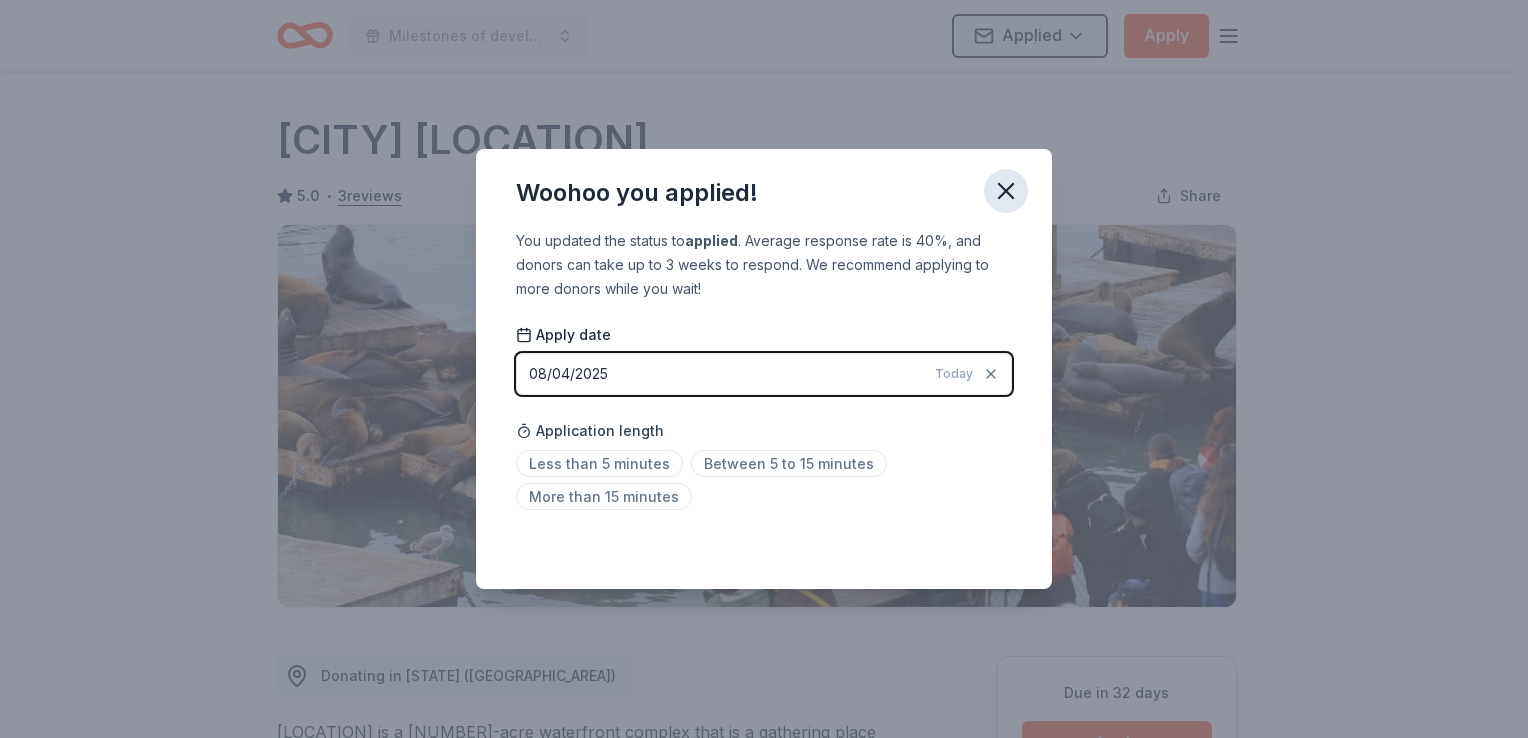 click 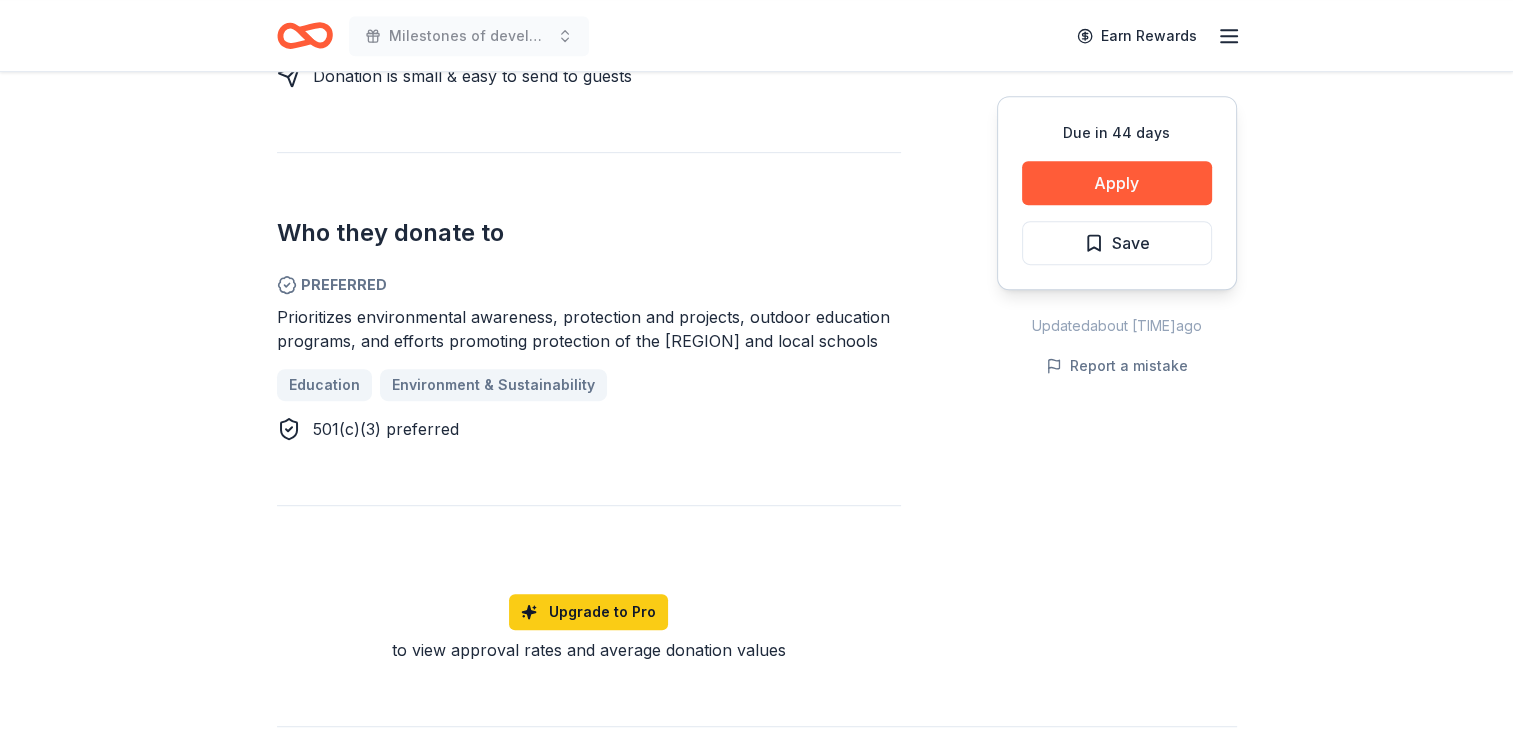scroll, scrollTop: 1000, scrollLeft: 0, axis: vertical 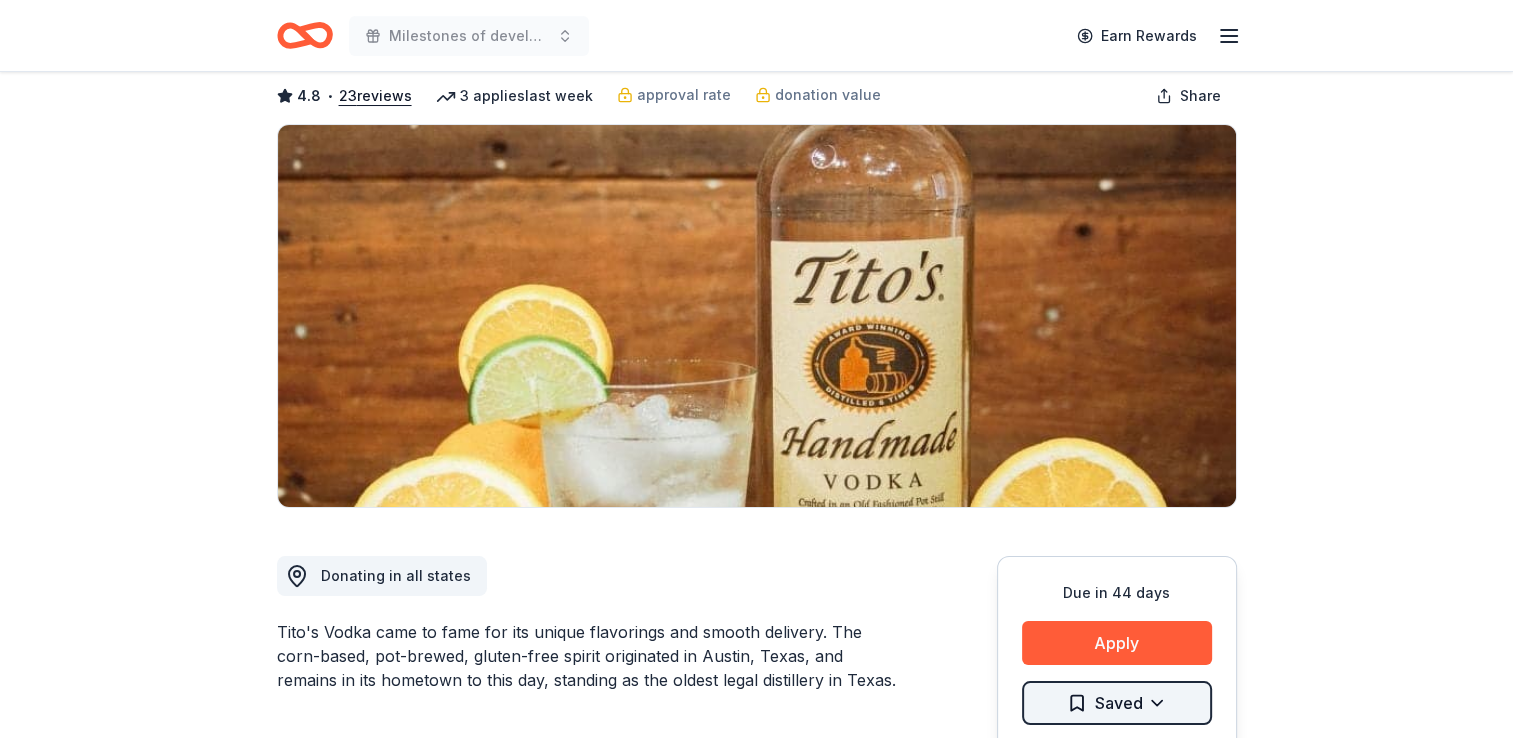 click on "Milestones of development celebrates 40 years Earn Rewards Due in 44 days Share Tito's Handmade Vodka 4.8 • 23  reviews 3   applies  last week approval rate donation value Share Donating in all states Tito's Vodka came to fame for its unique flavorings and smooth delivery. The corn-based, pot-brewed, gluten-free spirit originated in Austin, Texas, and remains in its hometown to this day, standing as the oldest legal distillery in Texas. What they donate Merchandise Auction & raffle Donation can be shipped to you Donation can be picked up Who they donate to  Preferred 501(c)(3) required Due in 44 days Apply Saved Application takes 10 min Usually responds in  a few weeks Updated  about 2 months  ago Report a mistake approval rate 20 % approved 30 % declined 50 % no response donation value (average) 20% 70% 0% 10% $xx - $xx $xx - $xx $xx - $xx $xx - $xx Upgrade to Pro to view approval rates and average donation values 4.8 • 23  reviews See all  23  reviews Red Door Food Pantry February 2025 • Approved •" at bounding box center (756, 269) 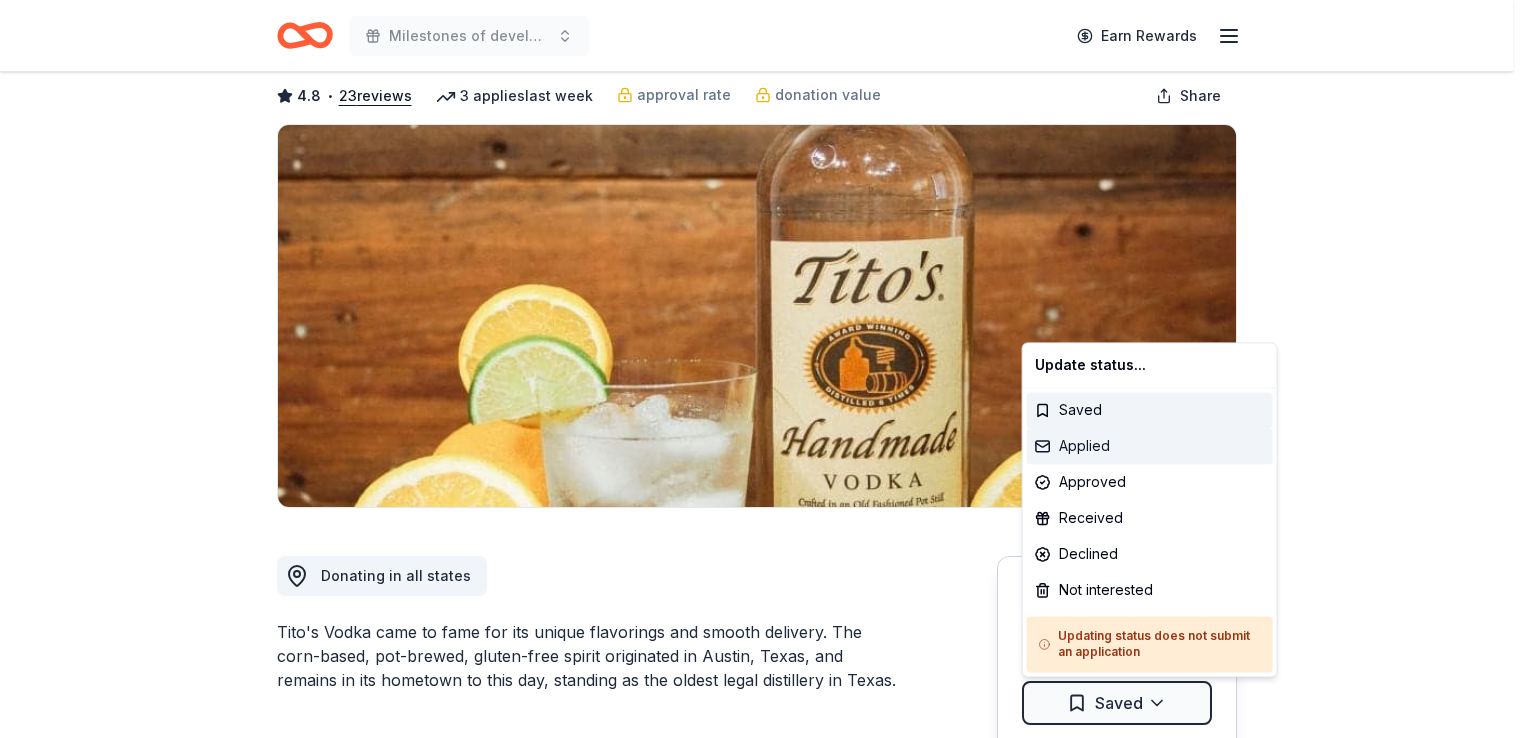 click on "Applied" at bounding box center [1150, 446] 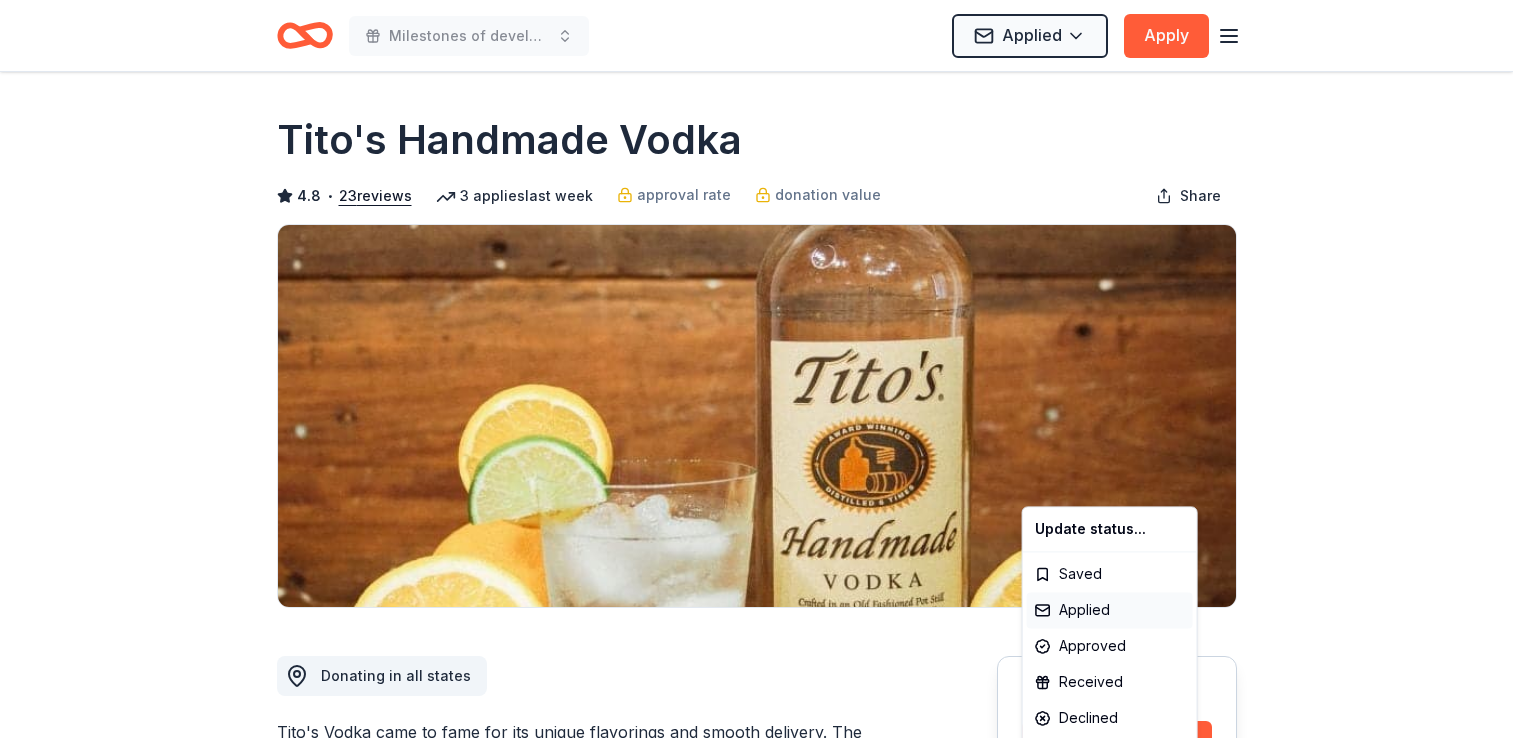 scroll, scrollTop: 0, scrollLeft: 0, axis: both 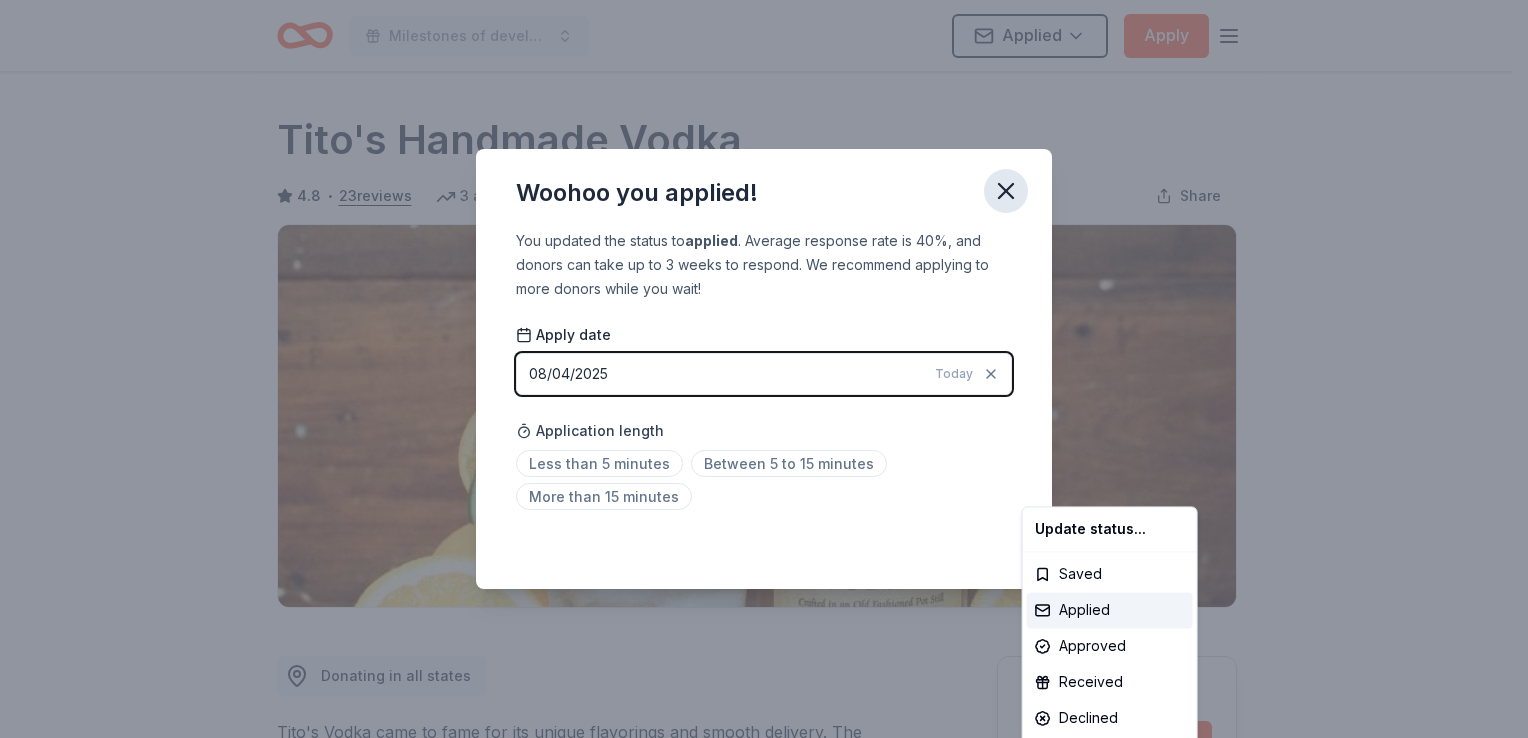 click on "Milestones of development celebrates 40 years Applied Apply Due in 44 days Share Tito's Handmade Vodka 4.8 • 23  reviews 3   applies  last week approval rate donation value Share Donating in all states Tito's Vodka came to fame for its unique flavorings and smooth delivery. The corn-based, pot-brewed, gluten-free spirit originated in Austin, Texas, and remains in its hometown to this day, standing as the oldest legal distillery in Texas. What they donate Merchandise Auction & raffle Donation can be shipped to you Donation can be picked up Who they donate to  Preferred 501(c)(3) required Due in 44 days Apply Applied Application takes 10 min Usually responds in  a few weeks Updated  about 2 months  ago Report a mistake approval rate 20 % approved 30 % declined 50 % no response donation value (average) 20% 70% 0% 10% $xx - $xx $xx - $xx $xx - $xx $xx - $xx Upgrade to Pro to view approval rates and average donation values 4.8 • 23  reviews See all  23  reviews Red Door Food Pantry February 2025 • Approved 4" at bounding box center [764, 369] 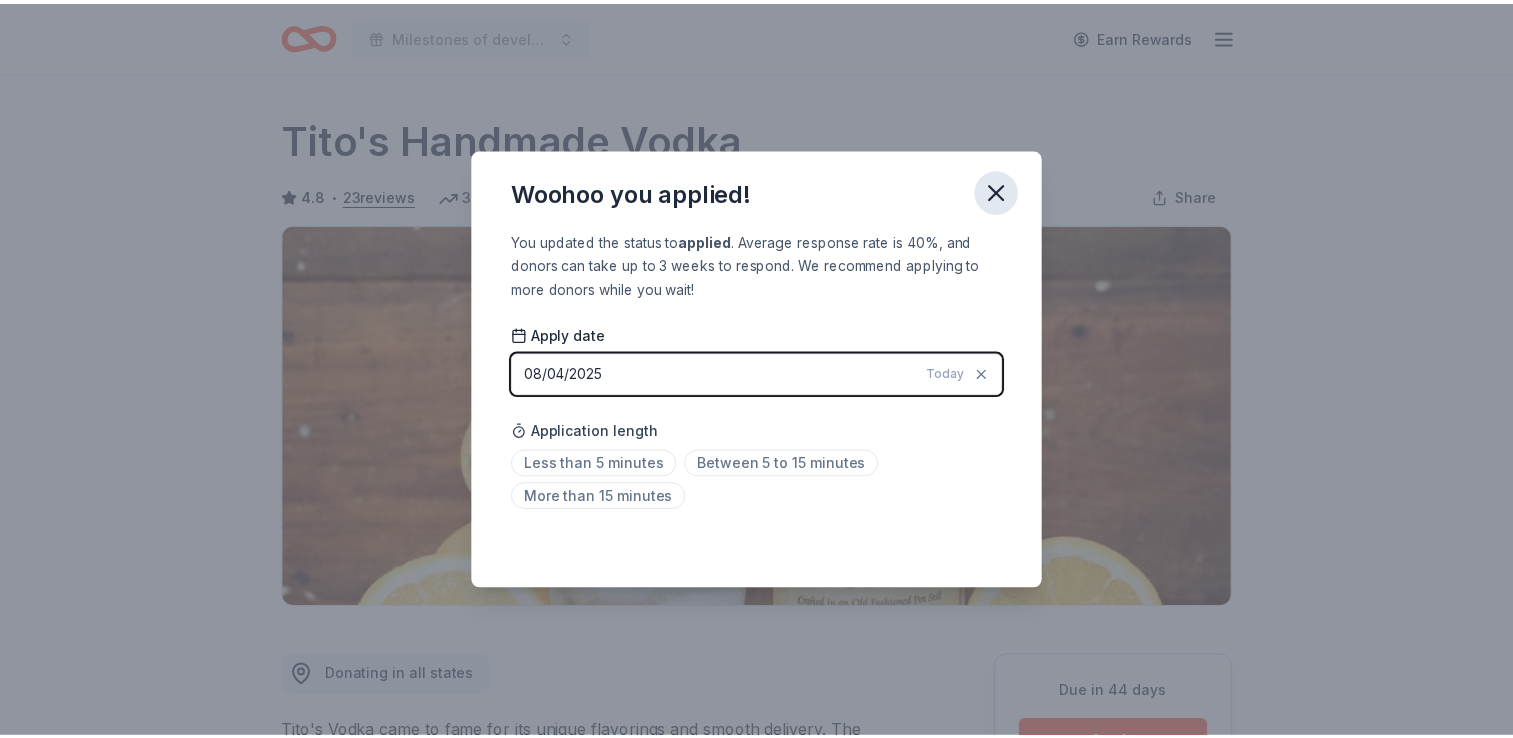 scroll, scrollTop: 433, scrollLeft: 0, axis: vertical 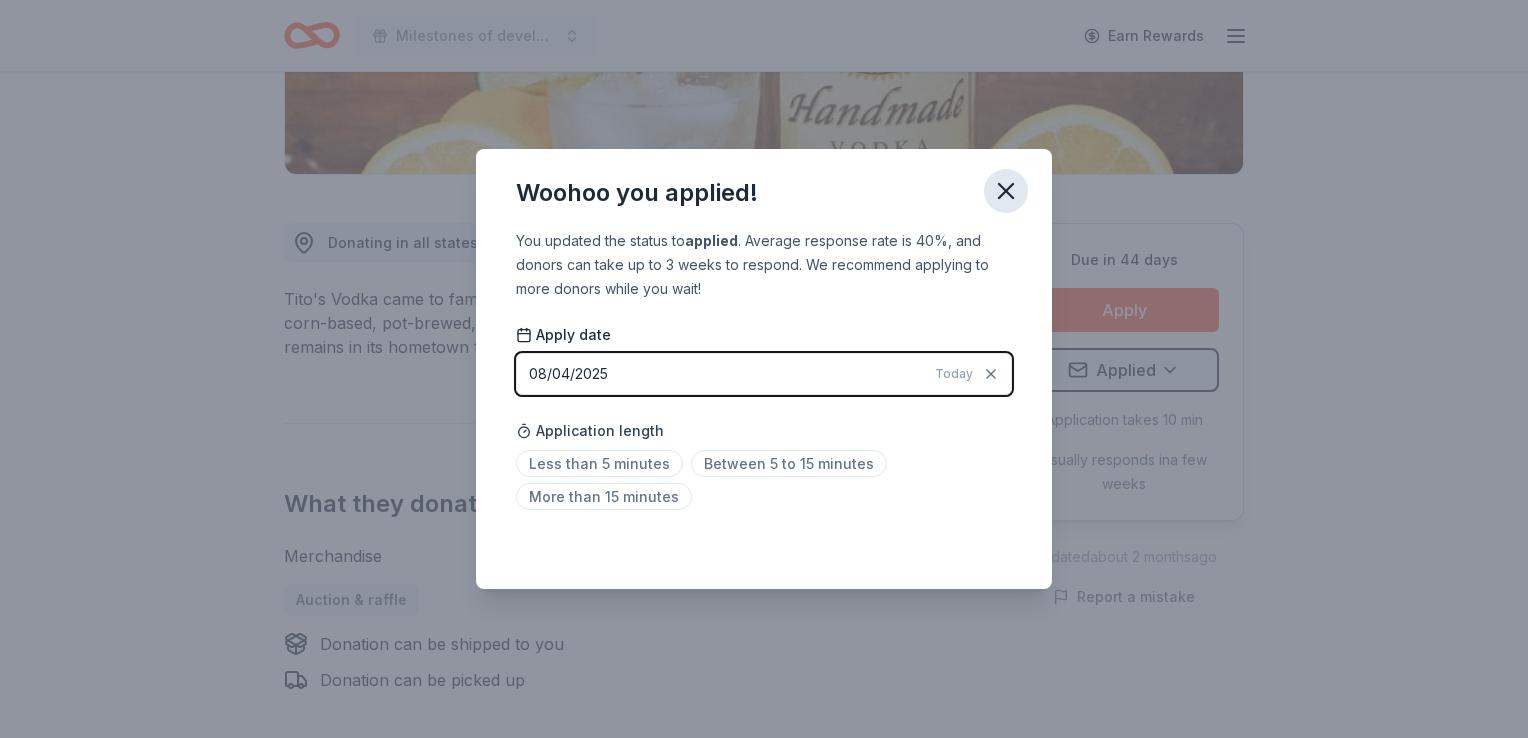 click 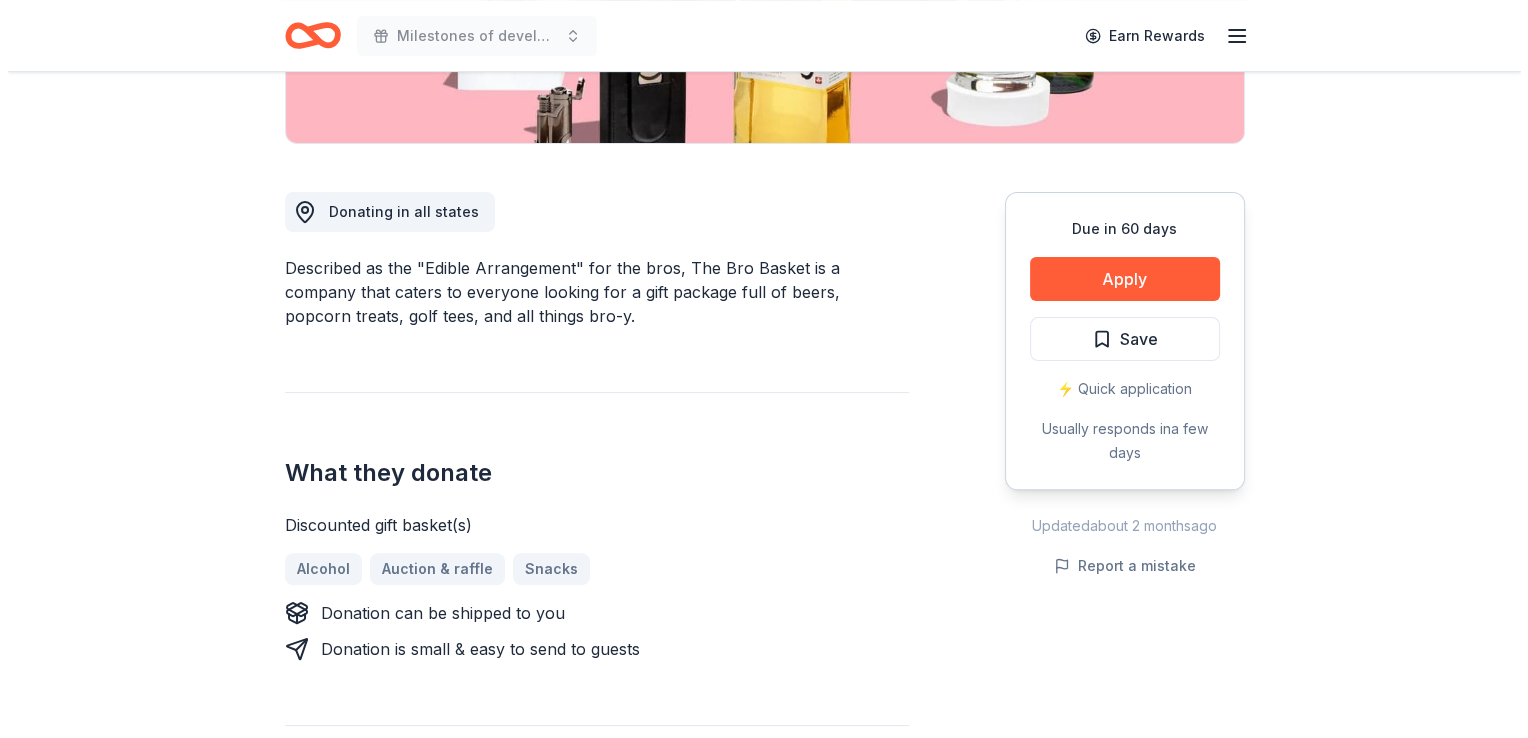 scroll, scrollTop: 500, scrollLeft: 0, axis: vertical 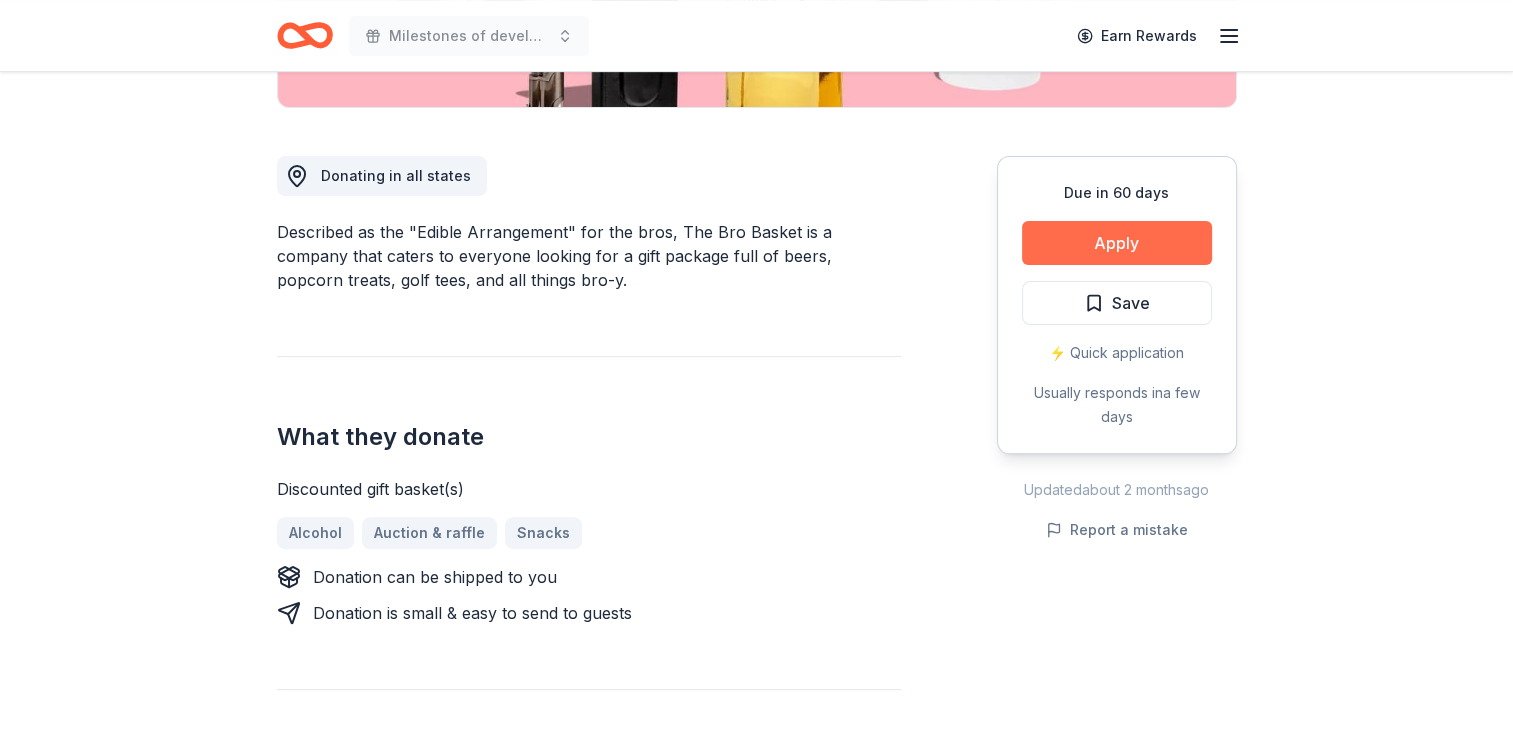 click on "Apply" at bounding box center [1117, 243] 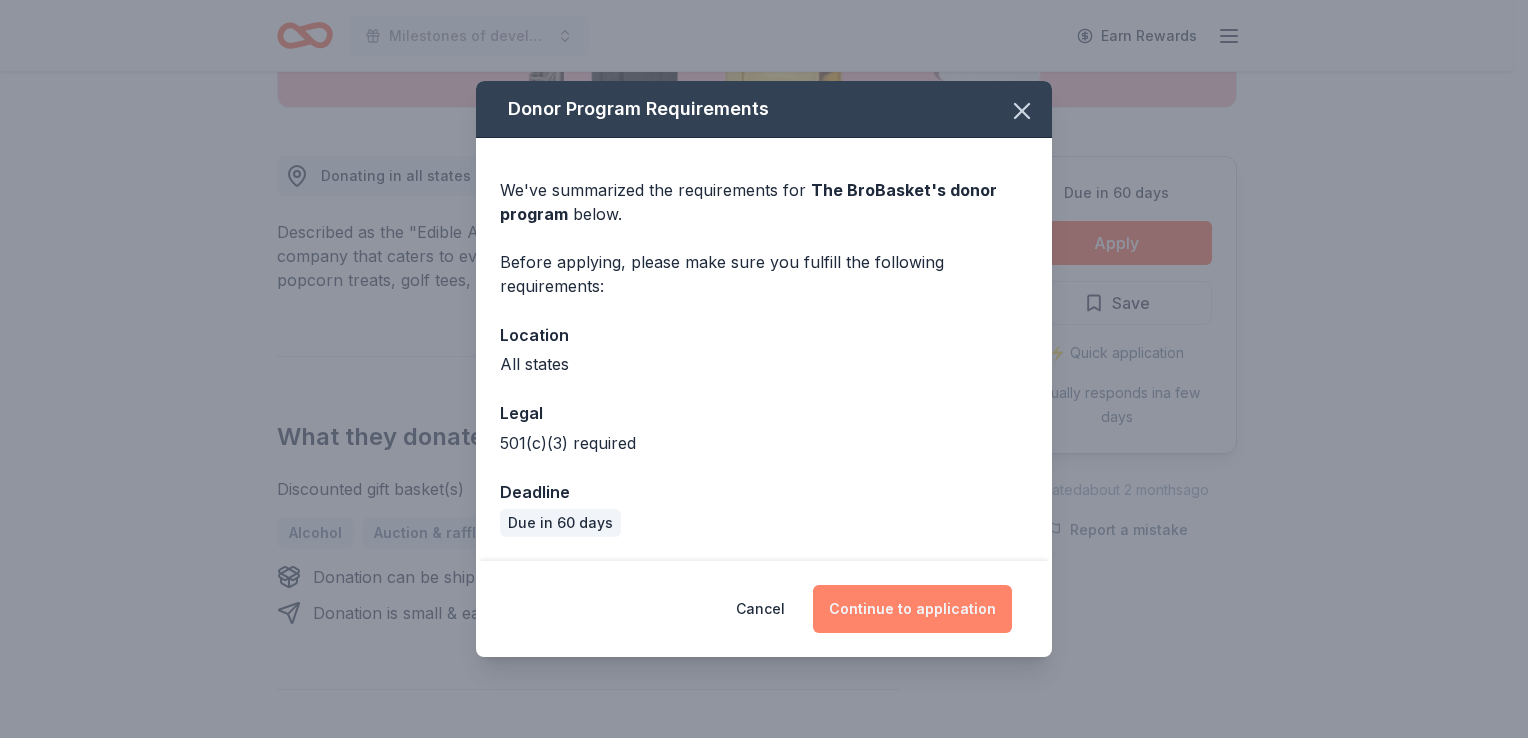 click on "Continue to application" at bounding box center [912, 609] 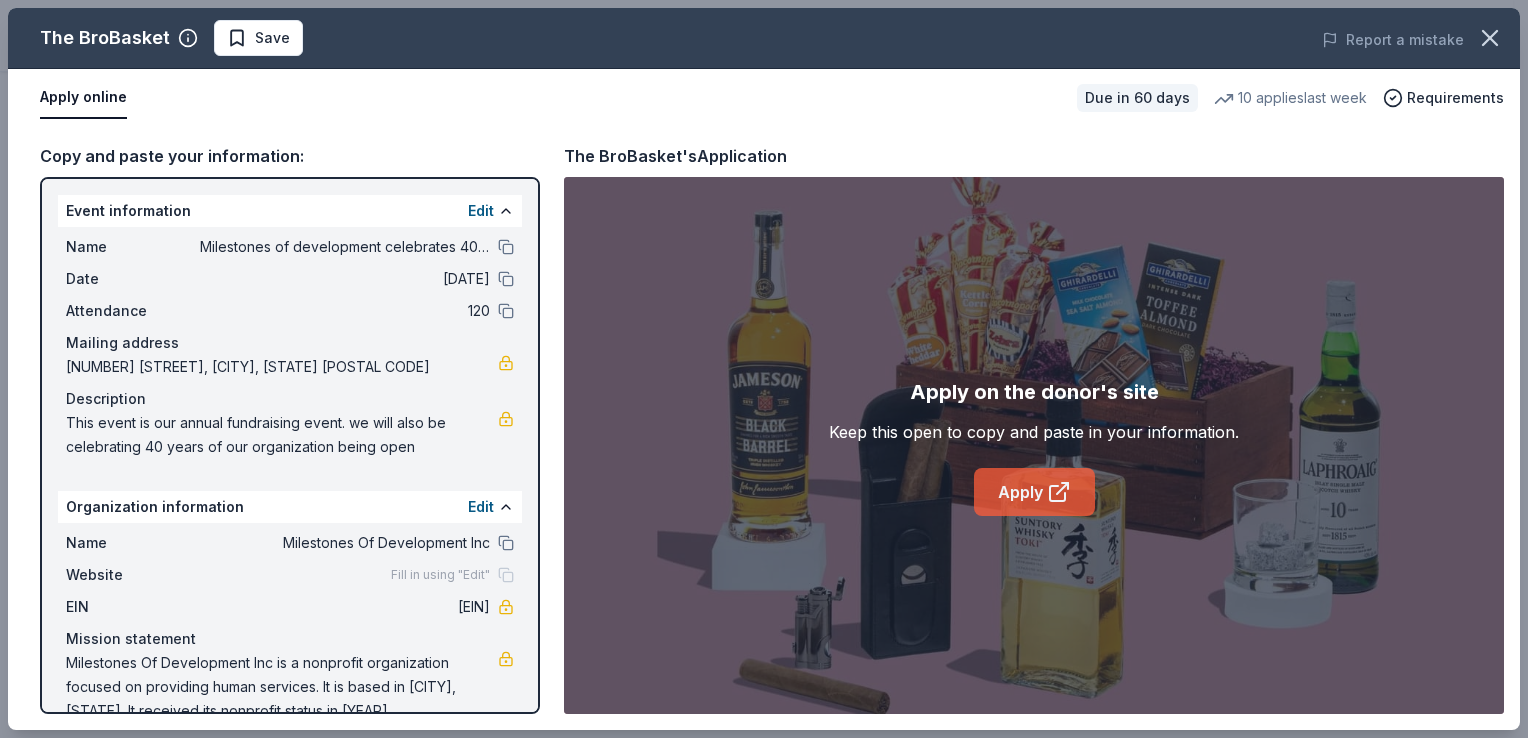 click on "Apply" at bounding box center [1034, 492] 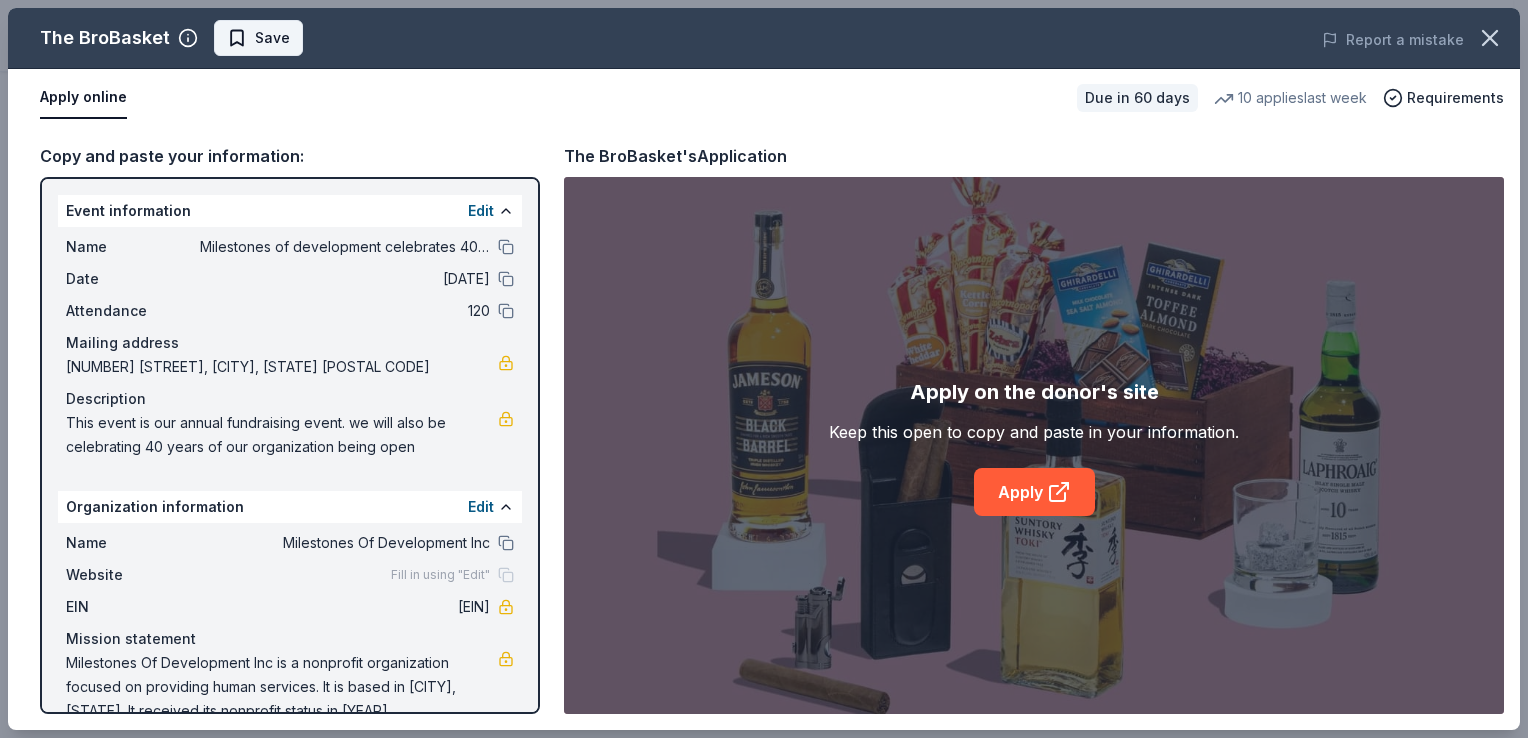 click on "Save" at bounding box center (258, 38) 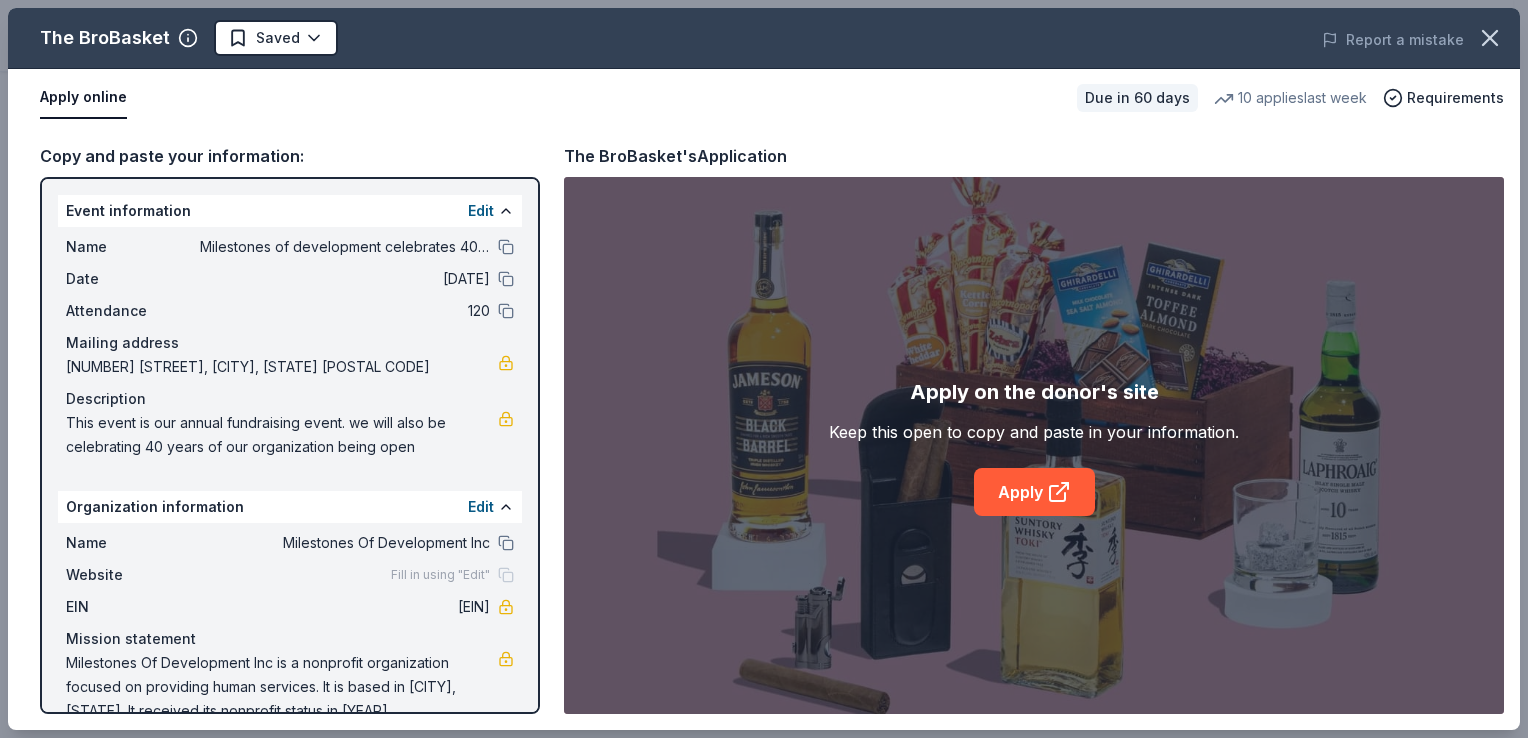 click on "Milestones of development celebrates 40 years Earn Rewards Due in 60 days Share The BroBasket 3.4 • 19  reviews 10   applies  last week approval rate donation value Share Donating in all states  Described as the "Edible Arrangement" for the bros, The Bro Basket is a company that caters to everyone looking for a gift package full of beers, popcorn treats, golf tees, and all things bro-y.  What they donate Discounted gift basket(s) Alcohol Auction & raffle Snacks Donation can be shipped to you Donation is small & easy to send to guests Who they donate to  Preferred 501(c)(3) required Due in 60 days Apply Saved ⚡️ Quick application Usually responds in  a few days Updated  about 2 months  ago Report a mistake approval rate 20 % approved 30 % declined 50 % no response donation value (average) 20% 70% 0% 10% $xx - $xx $xx - $xx $xx - $xx $xx - $xx Upgrade to Pro to view approval rates and average donation values 3.4 • 19  reviews See all  19  reviews Pilgrim Lutheran School February 2024 • Approved • 19" at bounding box center [764, -131] 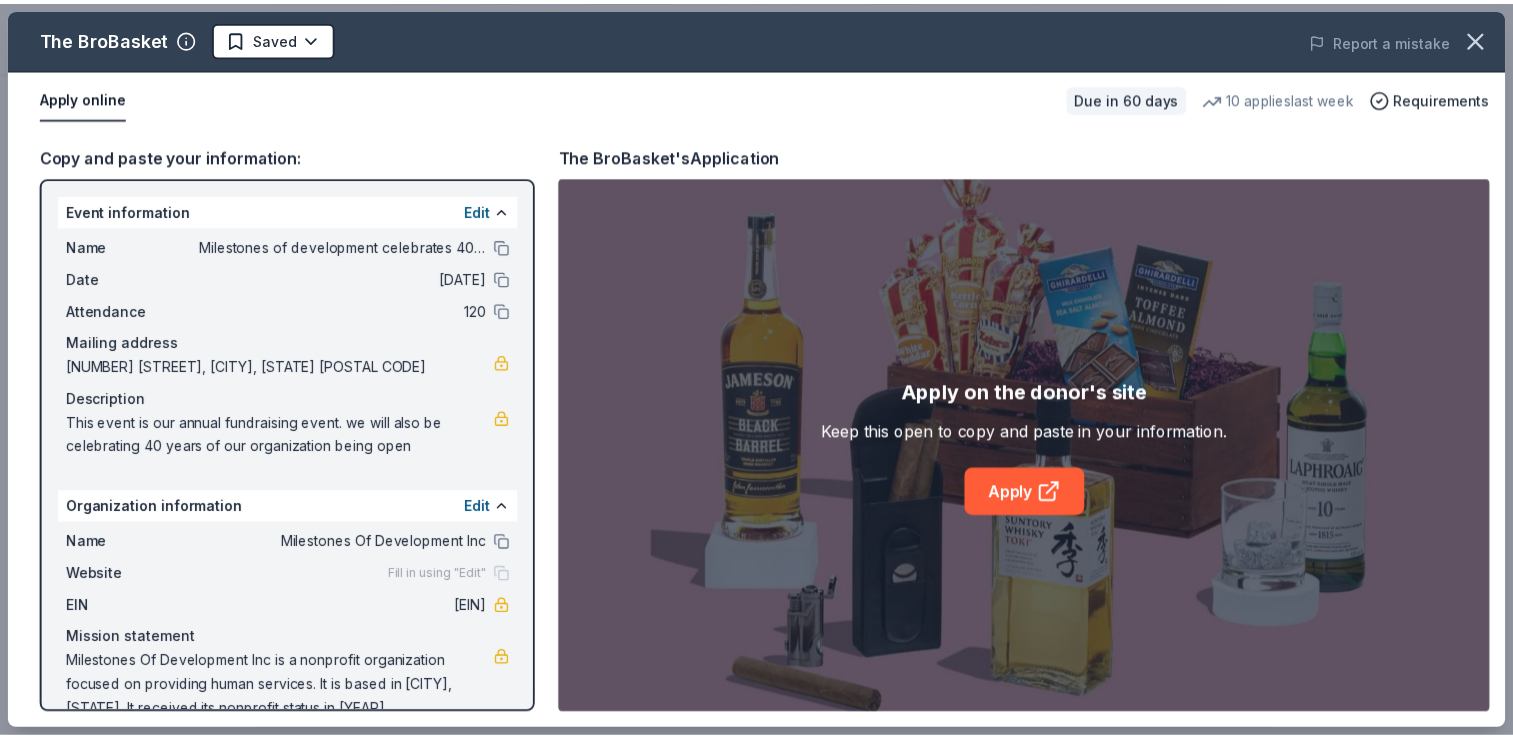 scroll, scrollTop: 0, scrollLeft: 0, axis: both 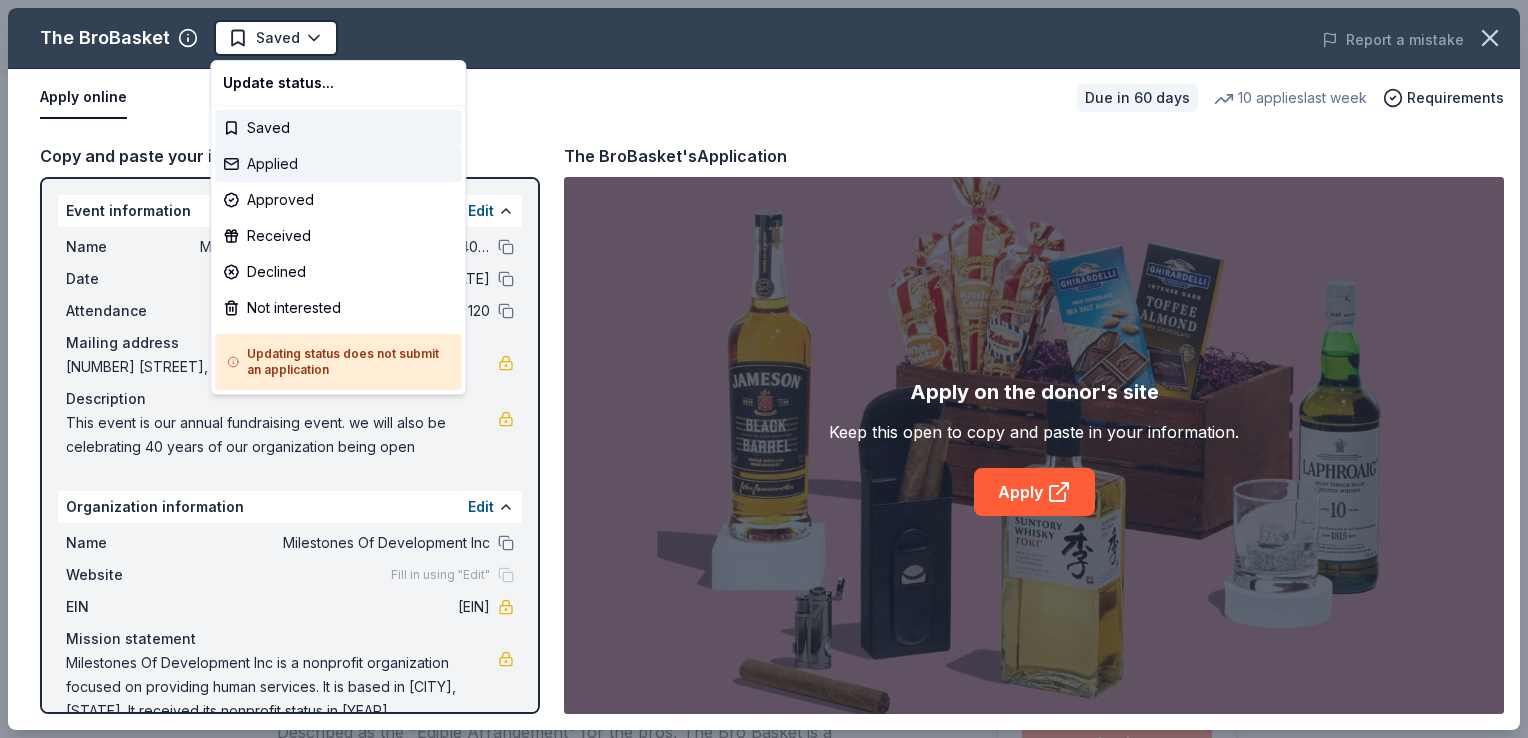 click on "Applied" at bounding box center (338, 164) 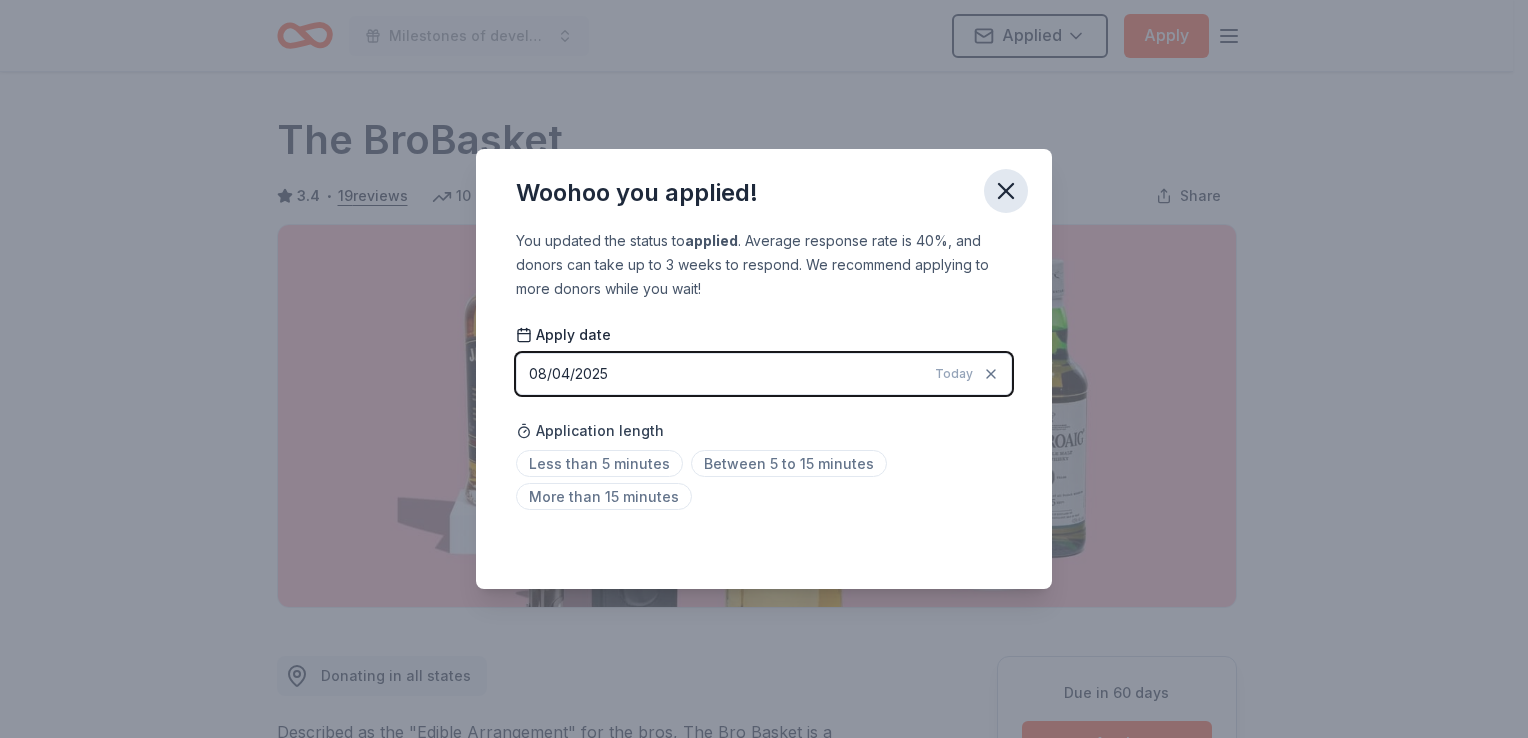 click 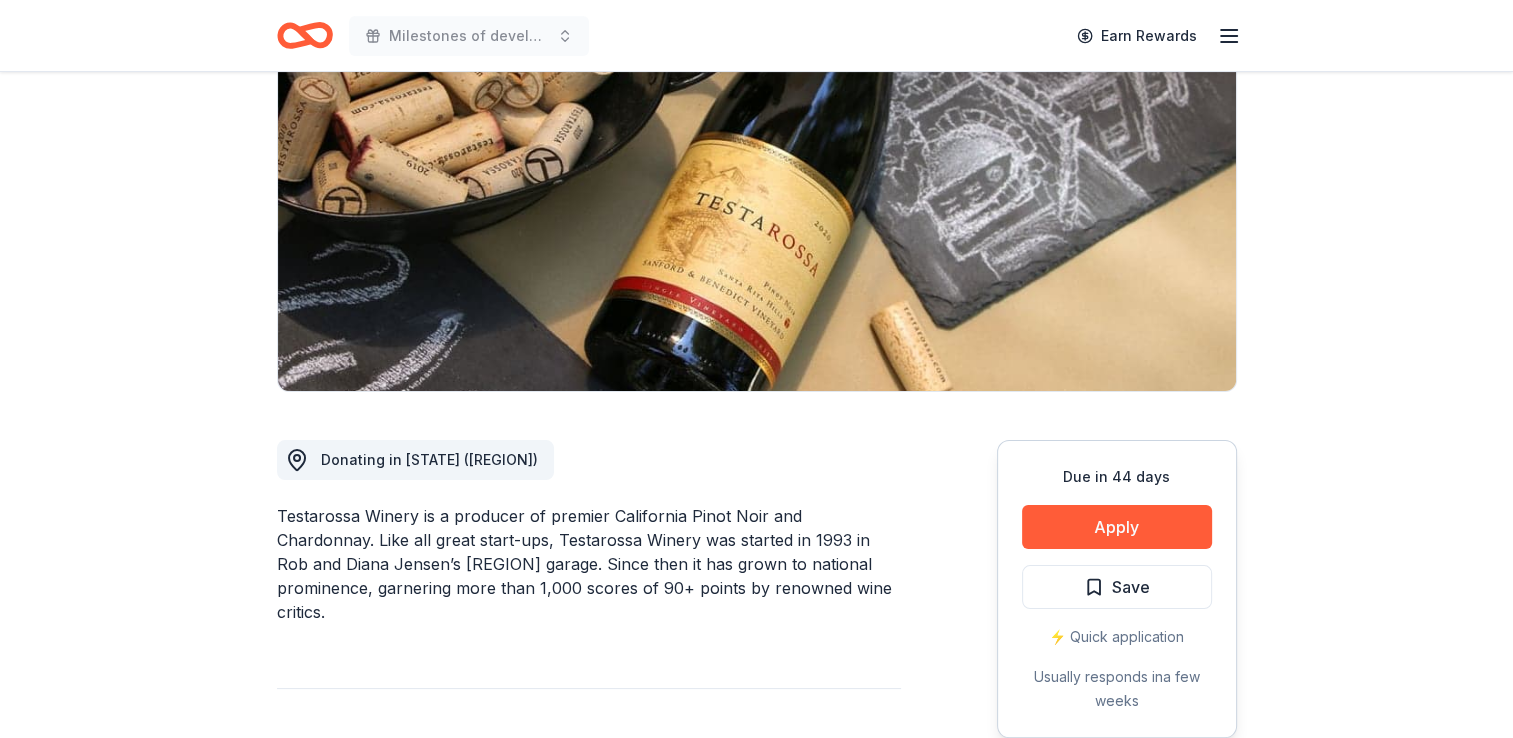 scroll, scrollTop: 300, scrollLeft: 0, axis: vertical 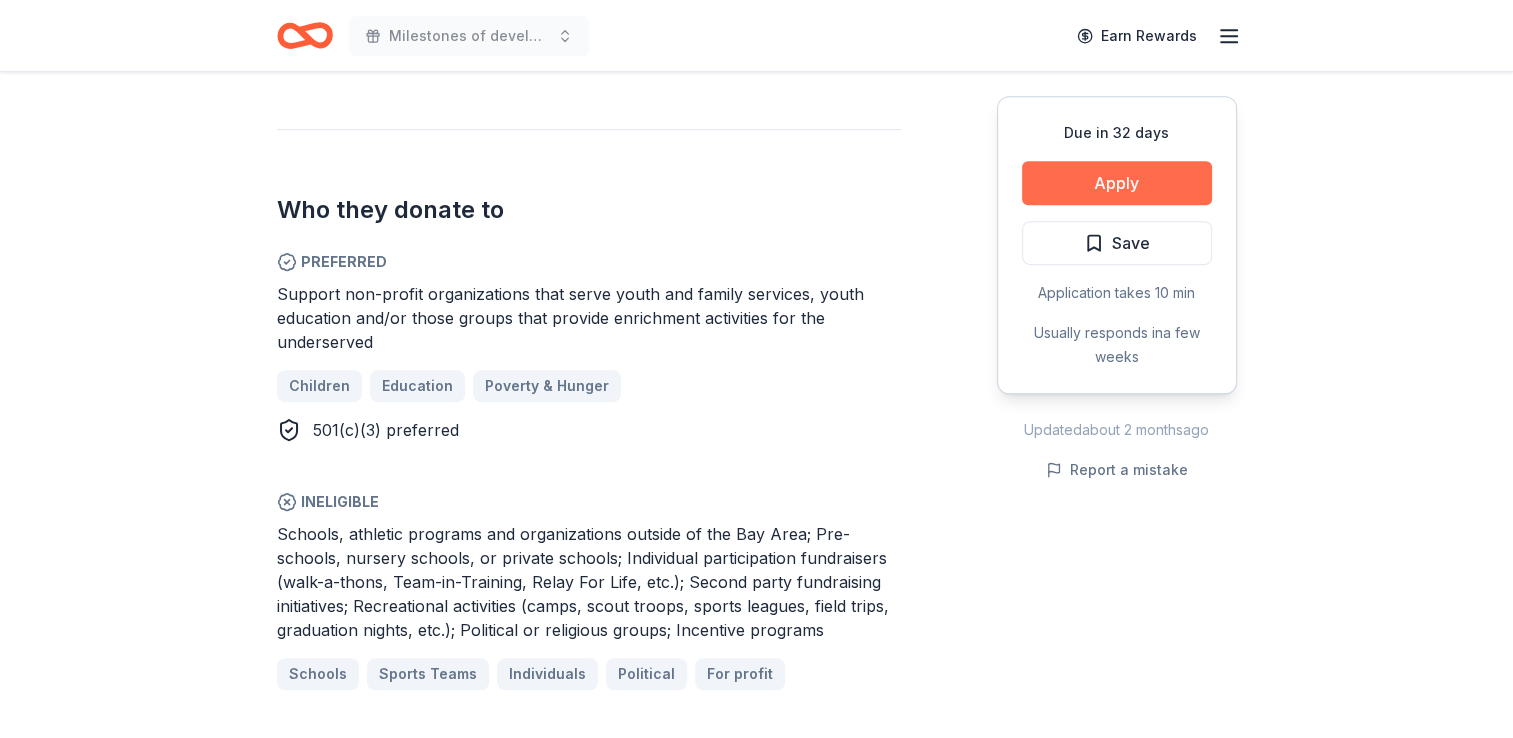 click on "Apply" at bounding box center [1117, 183] 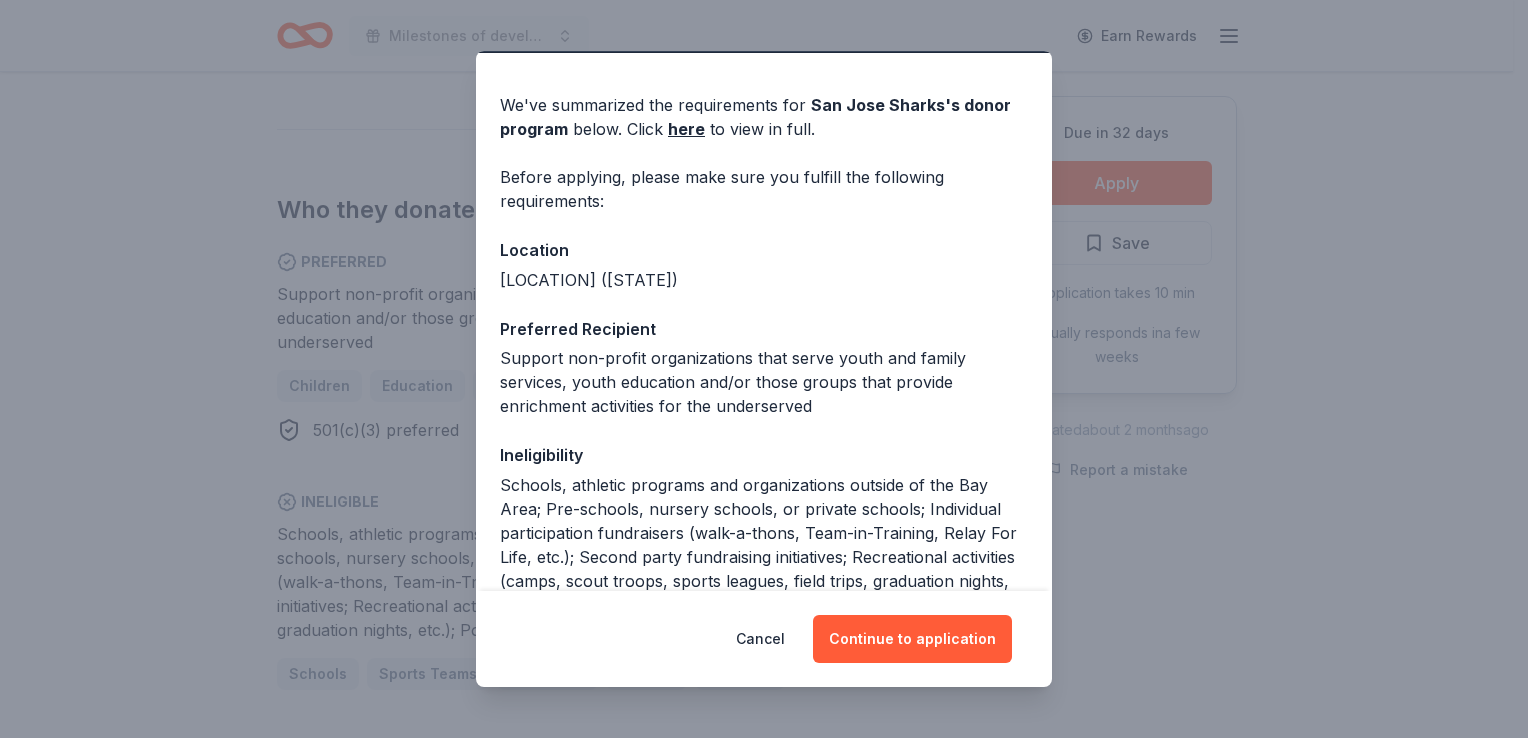scroll, scrollTop: 200, scrollLeft: 0, axis: vertical 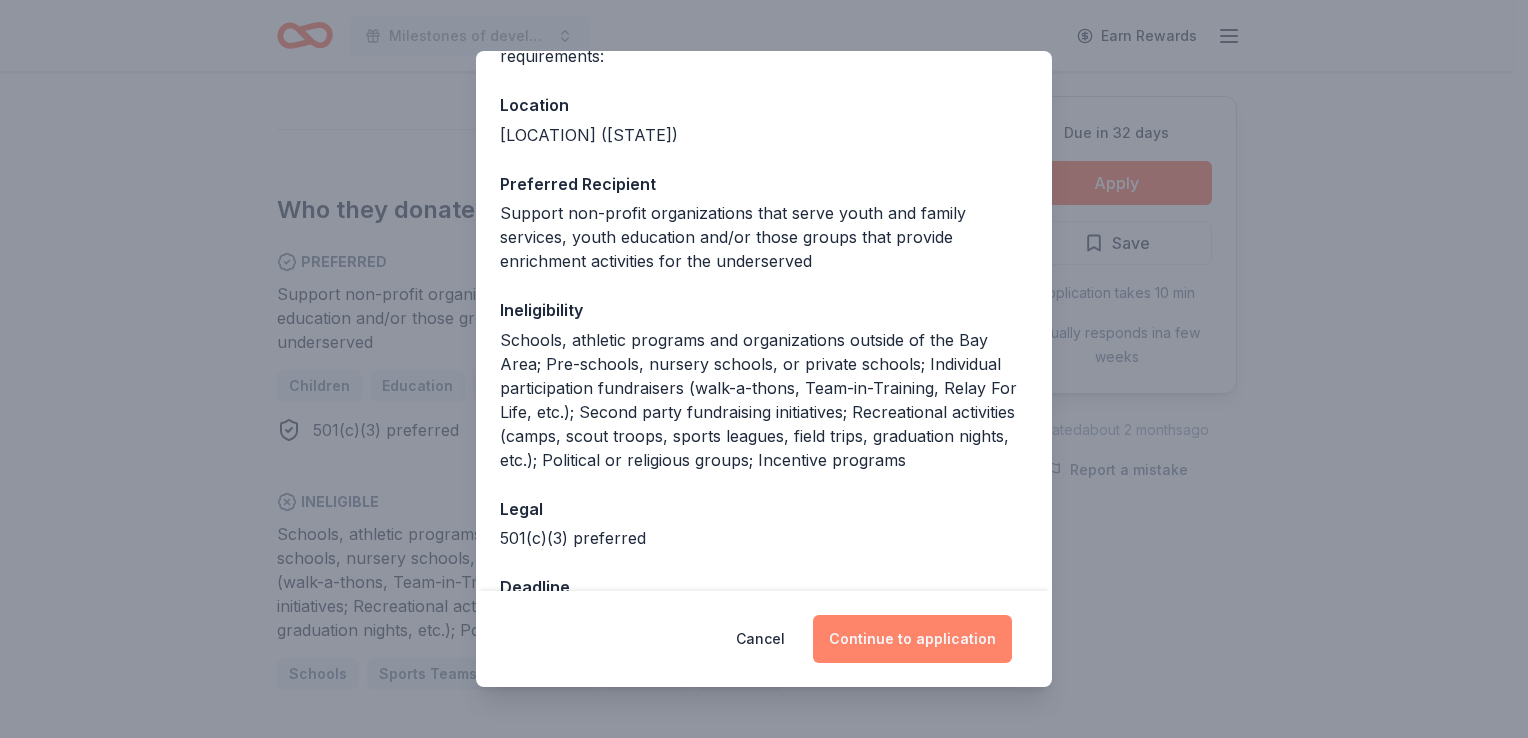 click on "Continue to application" at bounding box center (912, 639) 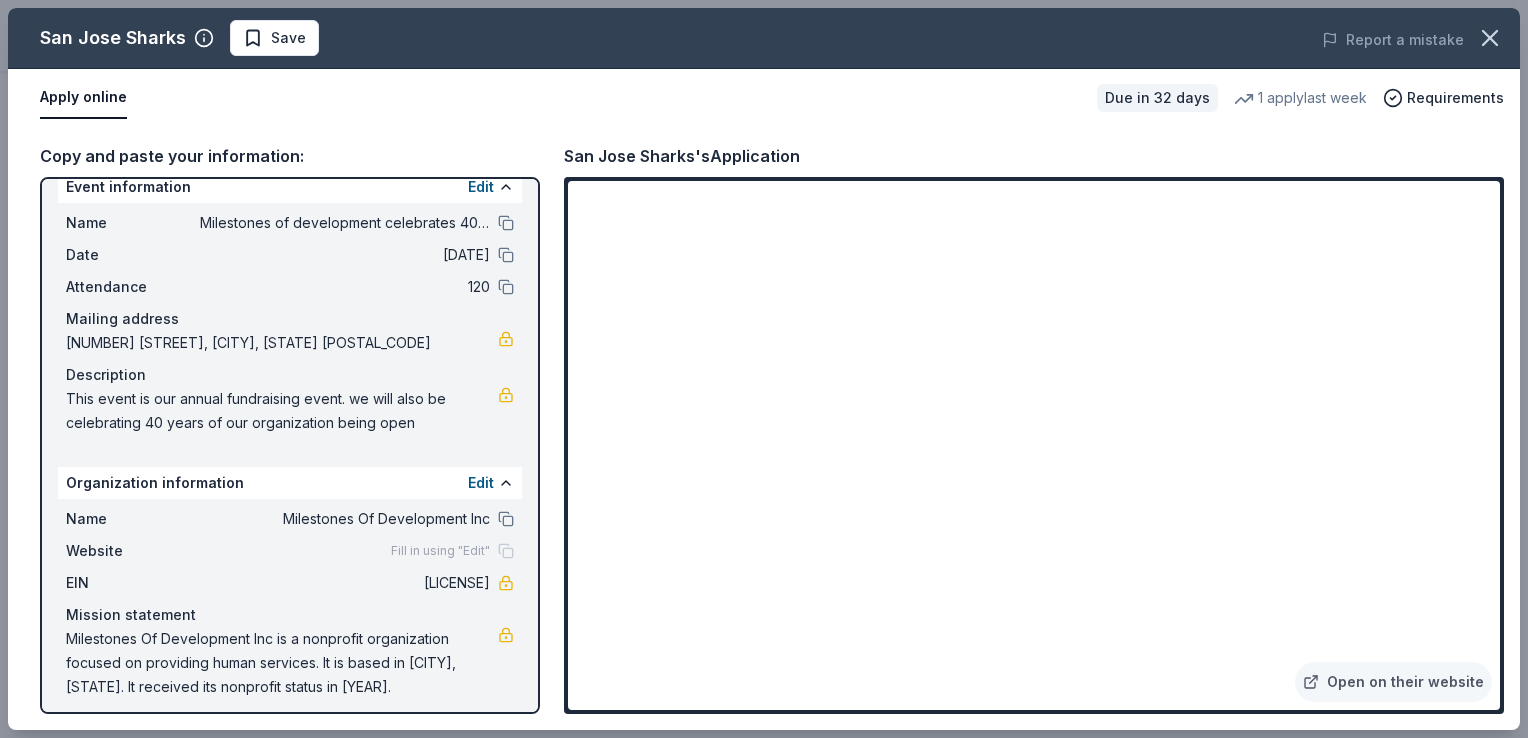 scroll, scrollTop: 33, scrollLeft: 0, axis: vertical 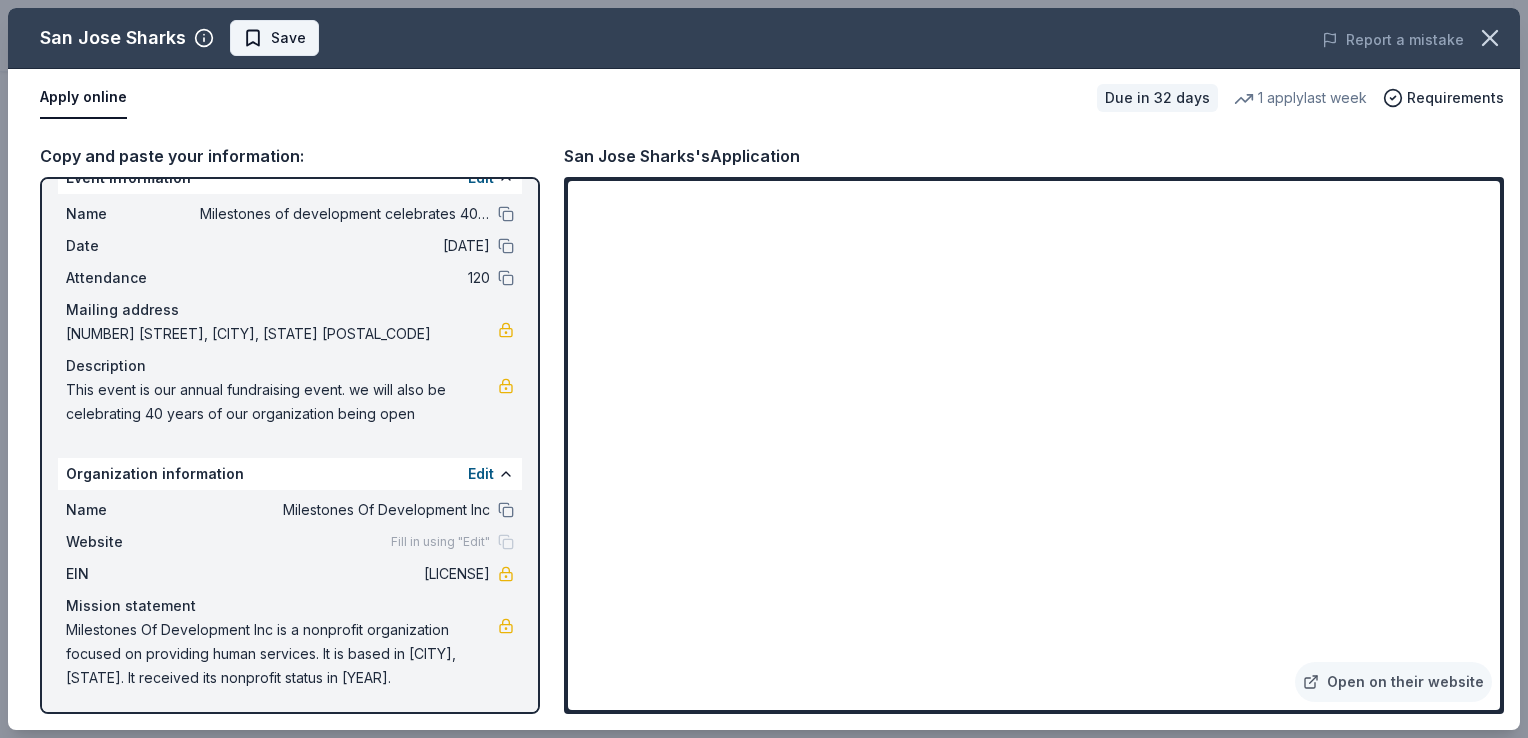 click on "Save" at bounding box center (274, 38) 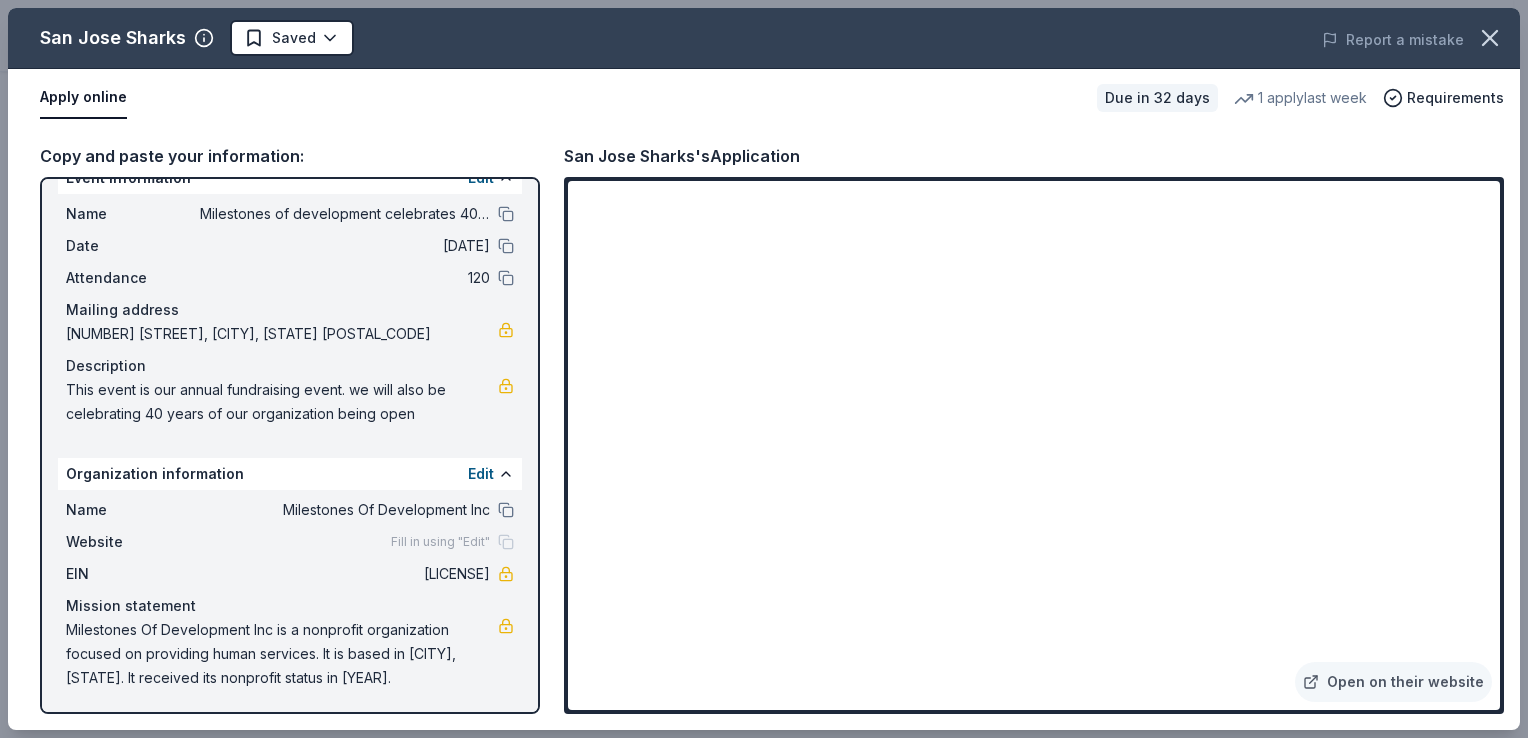 click on "Milestones of development celebrates 40 years Earn Rewards Due in 32 days Share San Jose Sharks New • 1  reviews 1   apply  last week approval rate donation value Share Donating in San Francisco Bay Area (CA) The San Jose Sharks are a professional ice hockey team in the National Hockey League (NHL), based in San Jose, California. What they donate Autographed merchandise Auction & raffle Donation can be shipped to you Who they donate to  Preferred Support non-profit organizations that serve youth and family services, youth education and/or those groups that provide enrichment activities for the underserved Children Education Poverty & Hunger 501(c)(3) preferred  Ineligible Schools Sports Teams Individuals Political For profit Due in 32 days Apply Saved Application takes 10 min Usually responds in  a few weeks Updated  about 2 months  ago Report a mistake approval rate 20 % approved 30 % declined 50 % no response donation value (average) 20% 70% 0% 10% $xx - $xx $xx - $xx $xx - $xx $xx - $xx Upgrade to Pro 1" at bounding box center (764, -631) 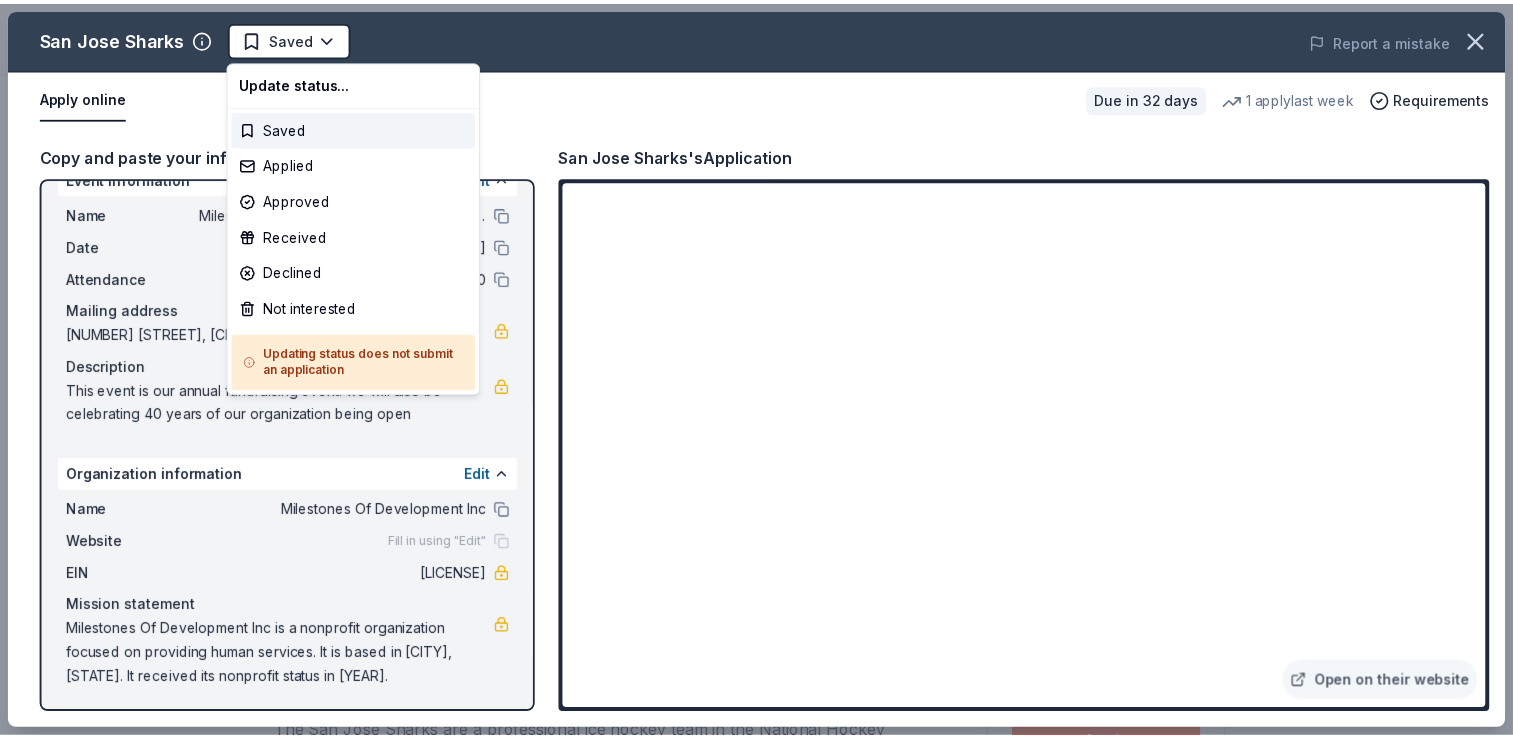 scroll, scrollTop: 0, scrollLeft: 0, axis: both 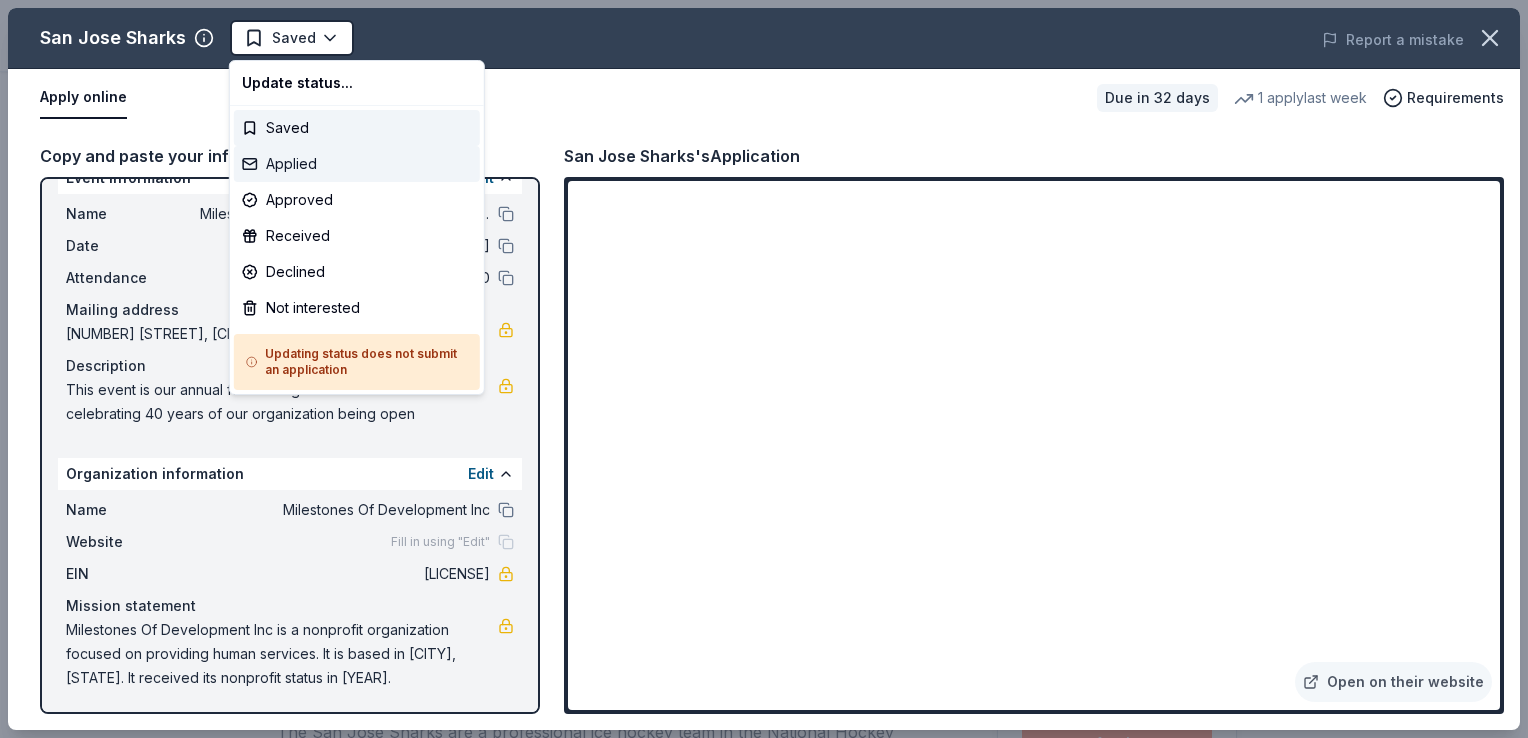 click on "Applied" at bounding box center [357, 164] 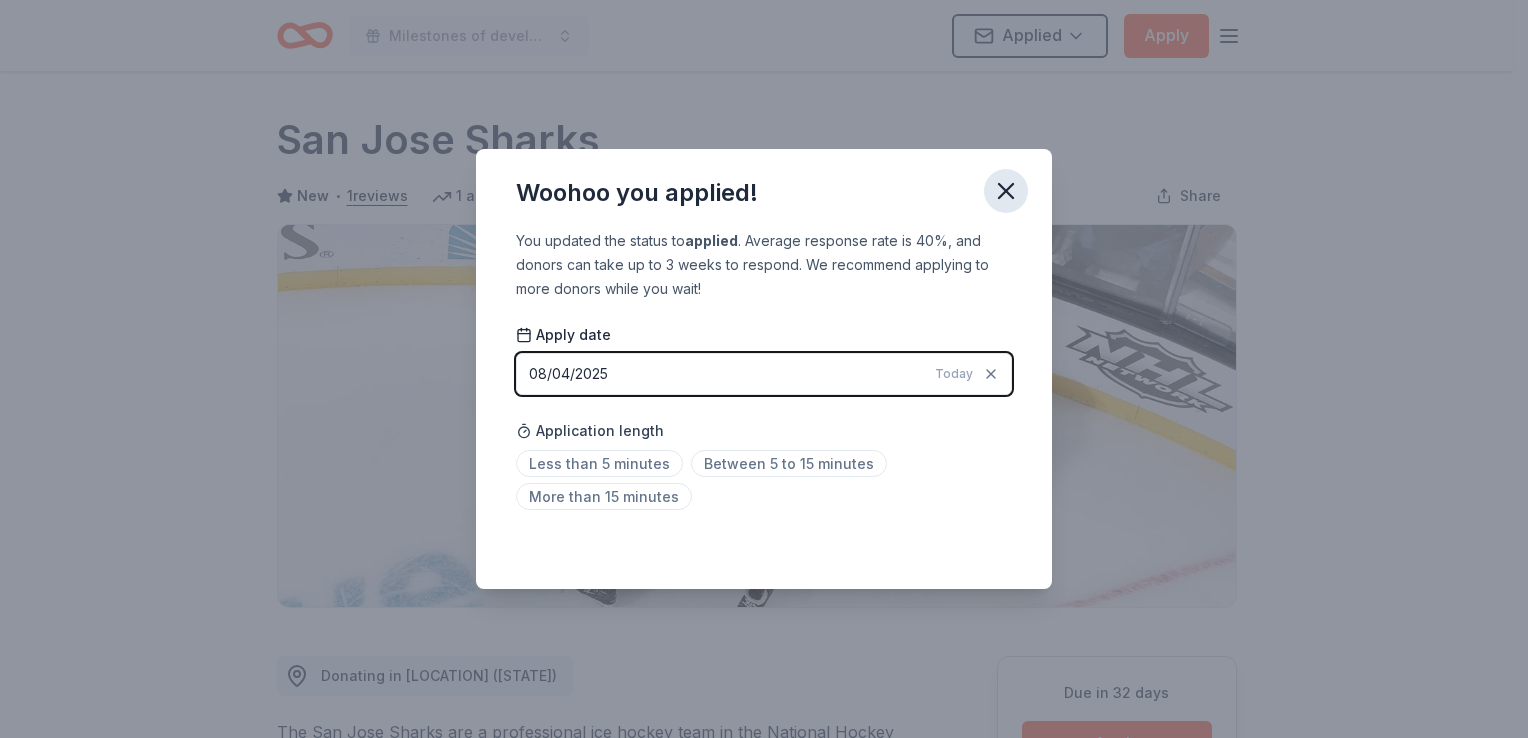 click 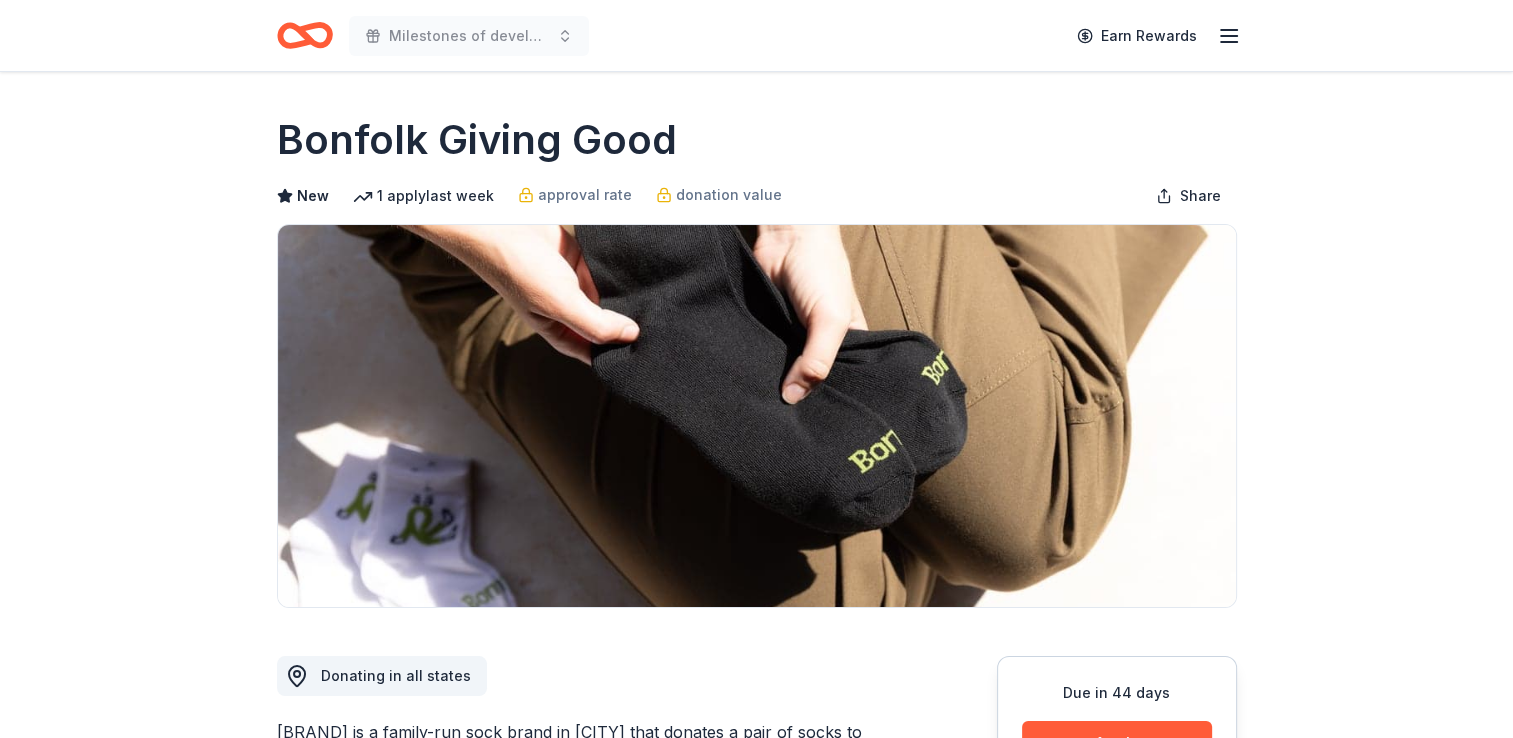scroll, scrollTop: 300, scrollLeft: 0, axis: vertical 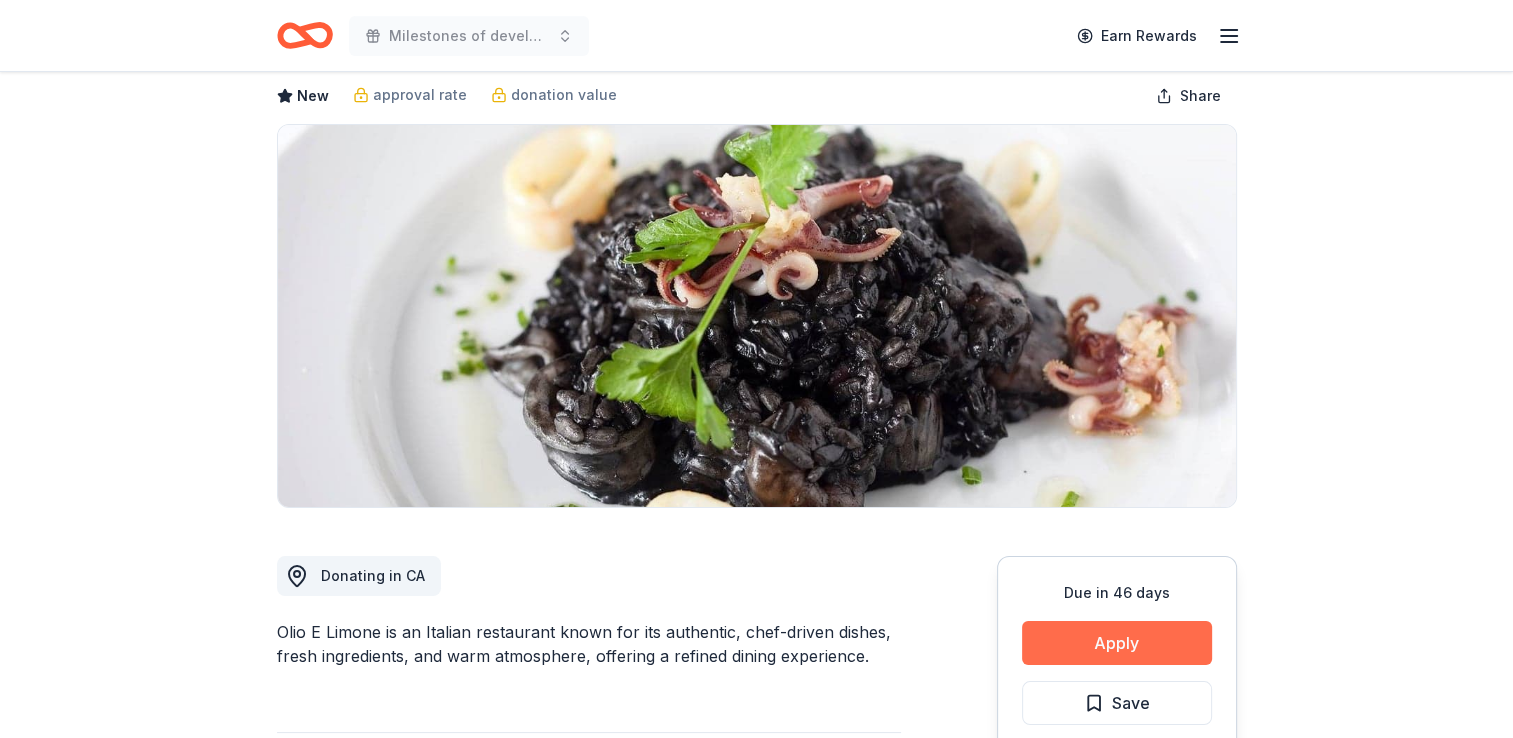 click on "Apply" at bounding box center [1117, 643] 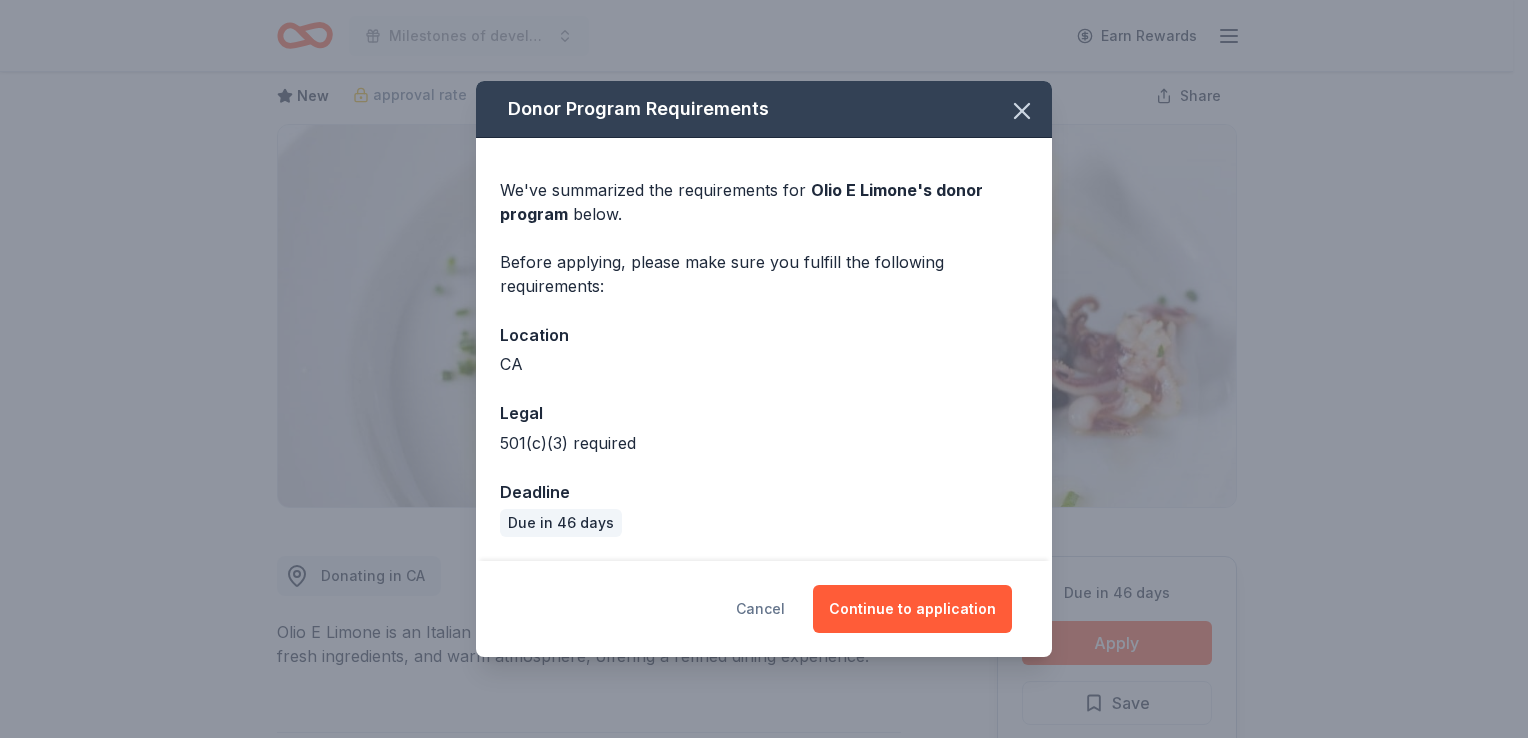 click on "Cancel" at bounding box center [760, 609] 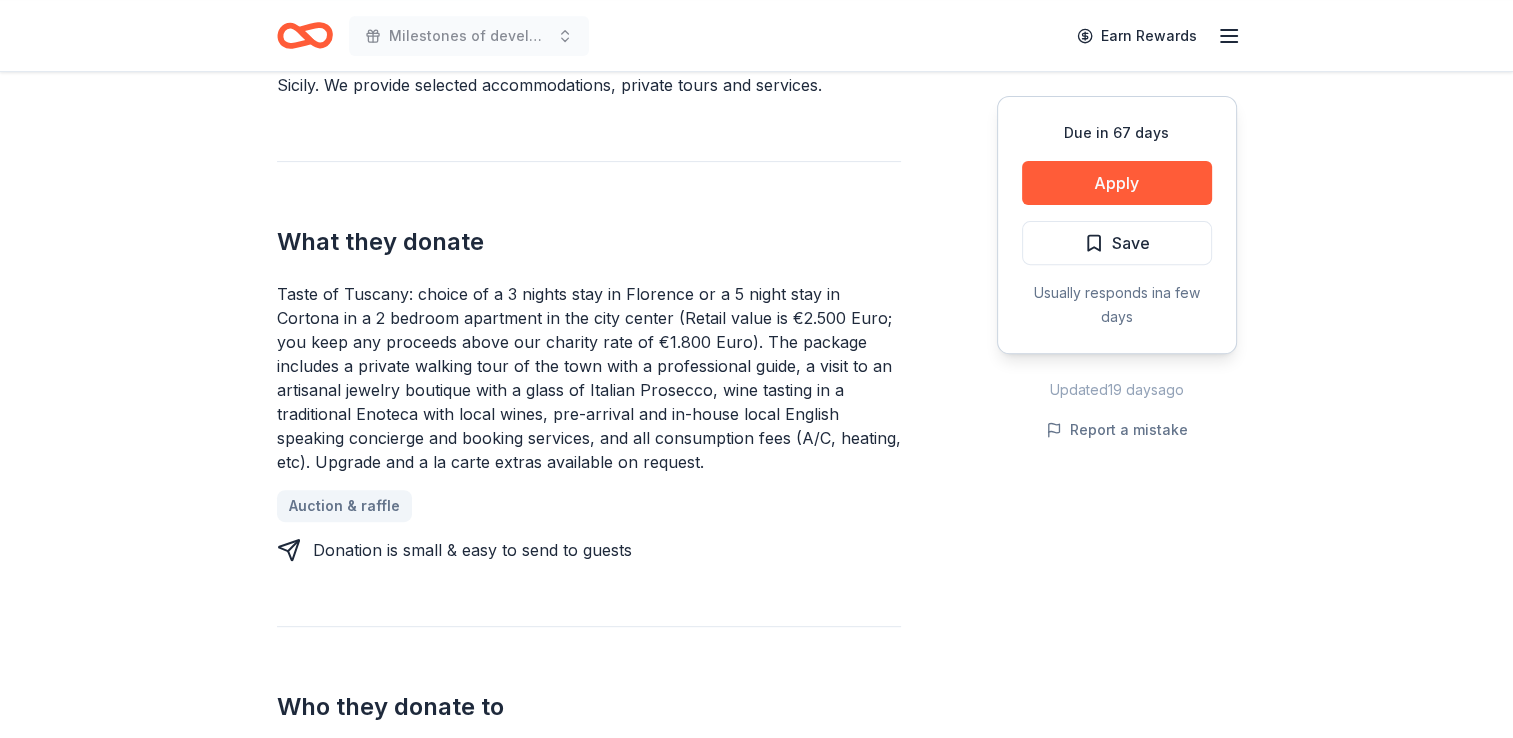 scroll, scrollTop: 600, scrollLeft: 0, axis: vertical 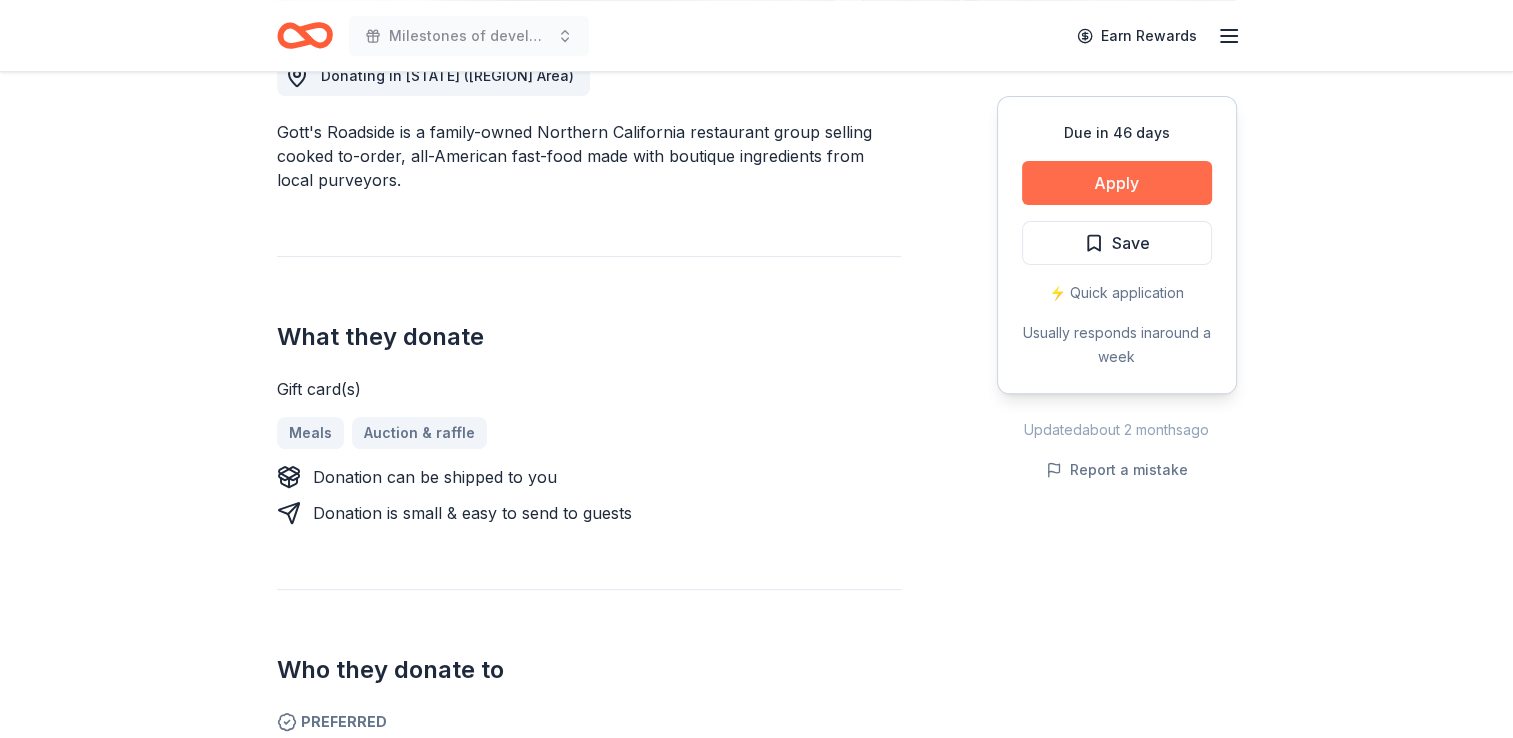 click on "Apply" at bounding box center (1117, 183) 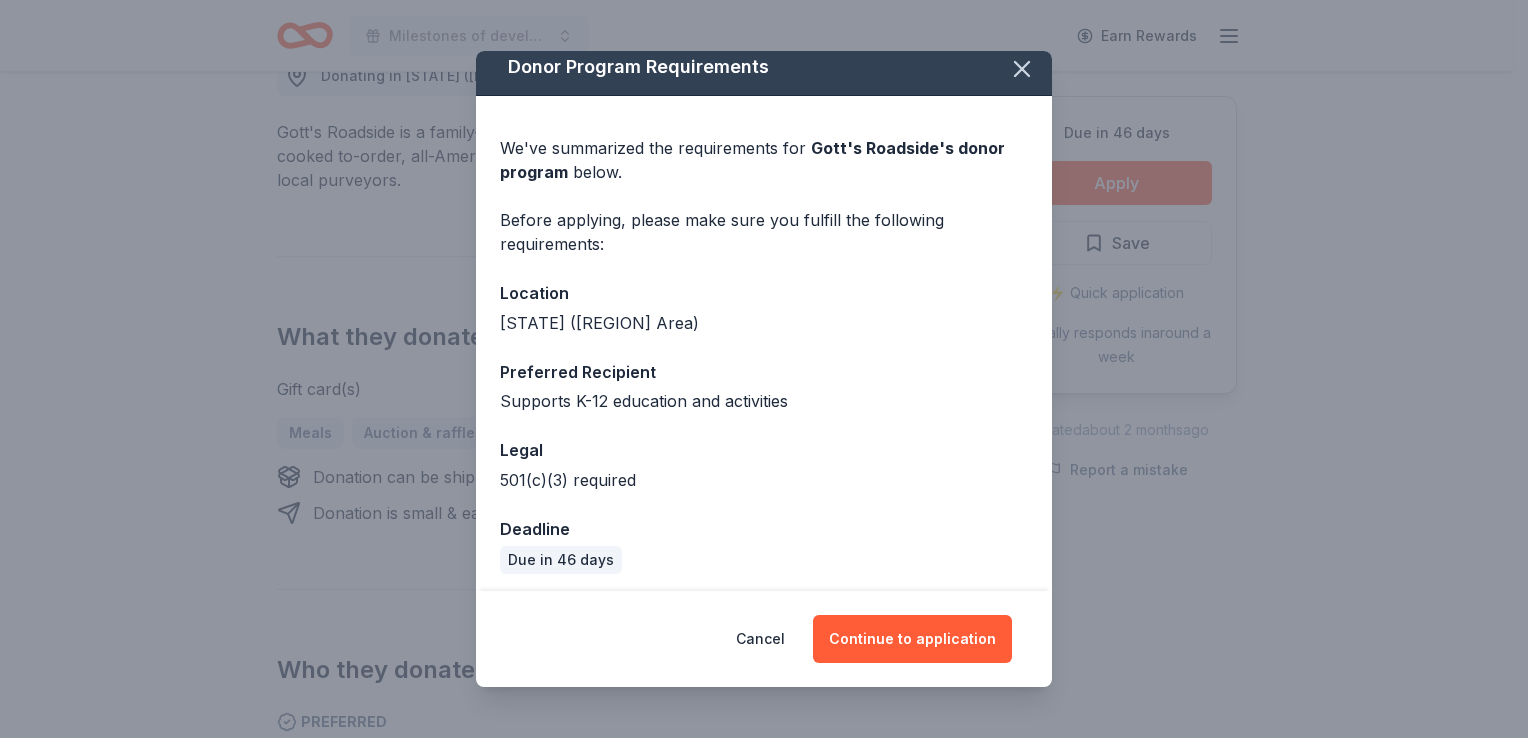 scroll, scrollTop: 18, scrollLeft: 0, axis: vertical 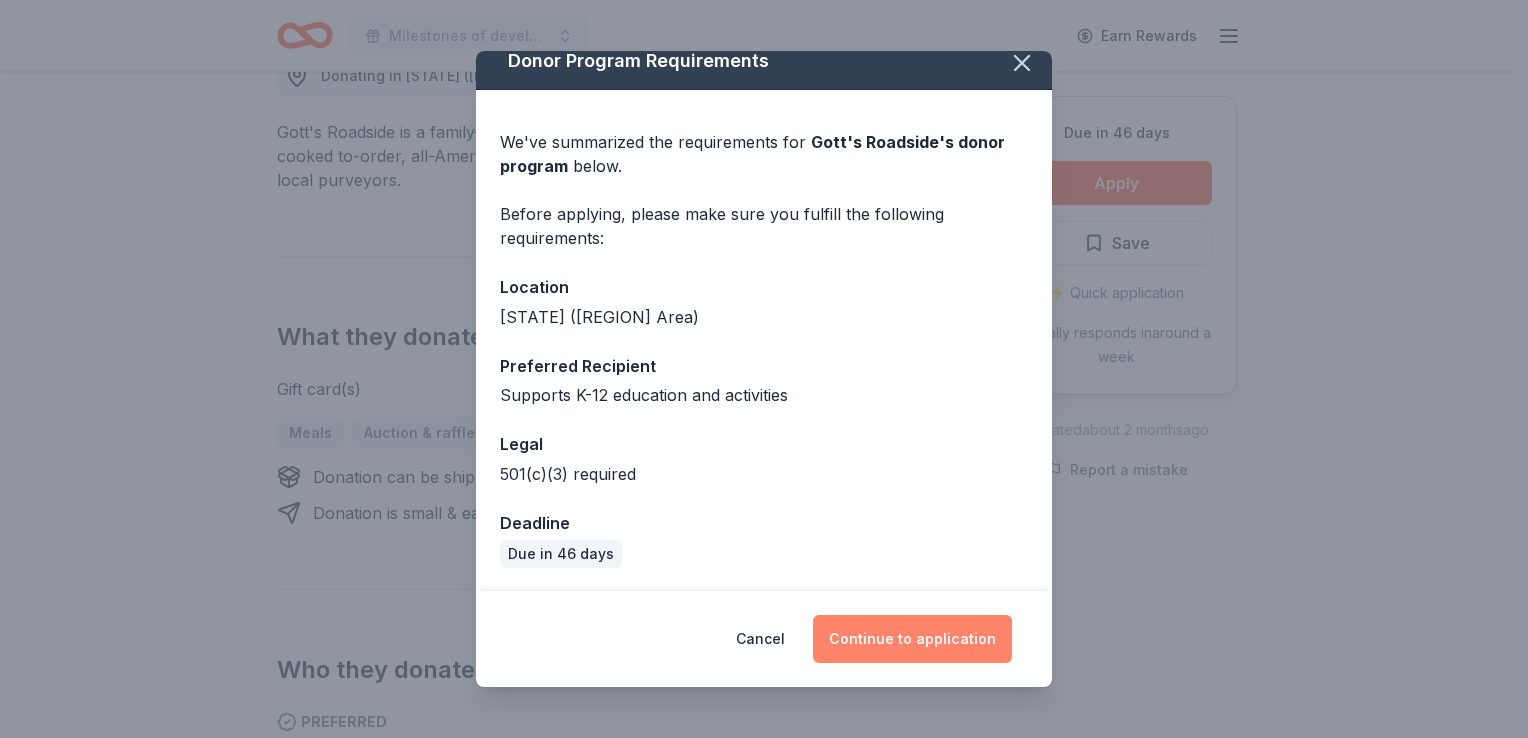 click on "Continue to application" at bounding box center (912, 639) 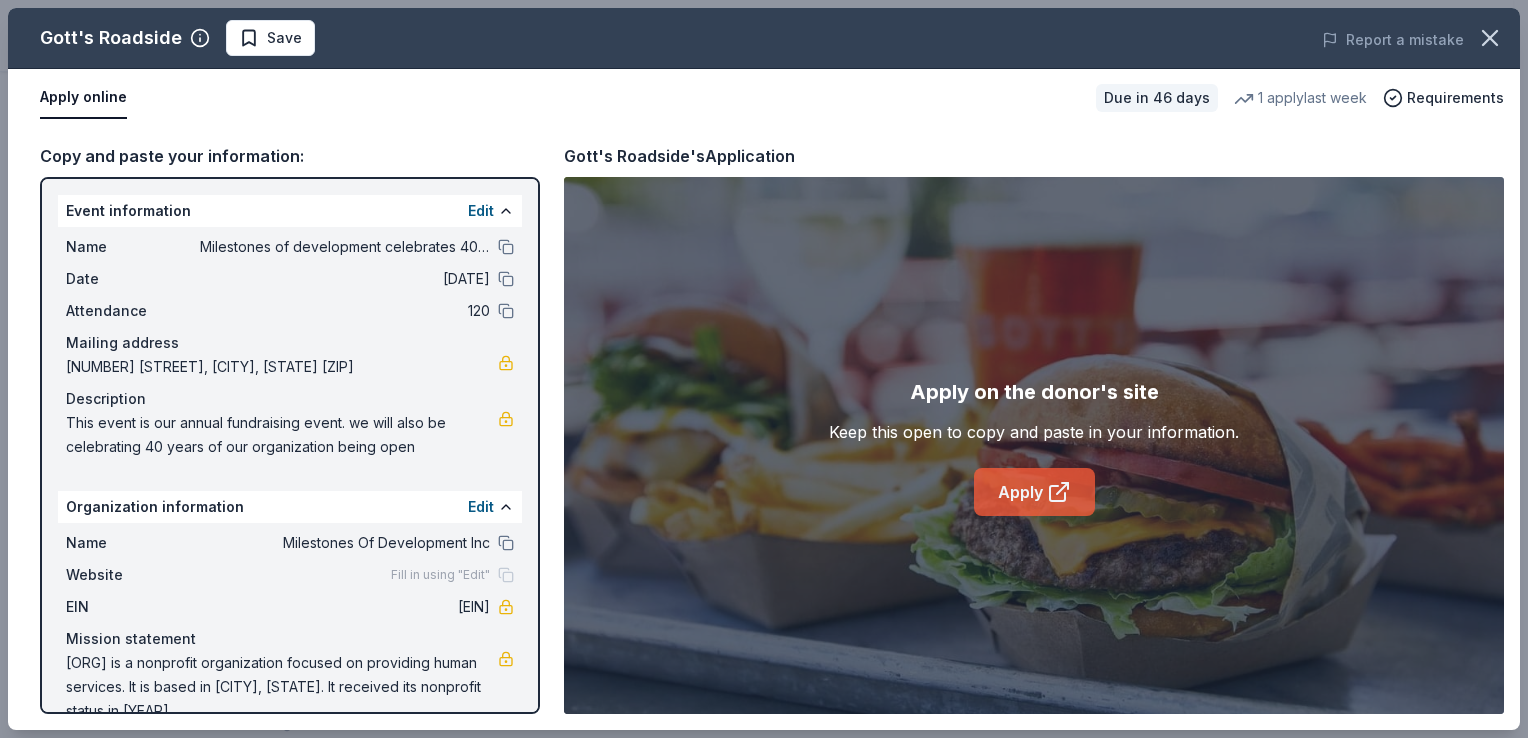 click 